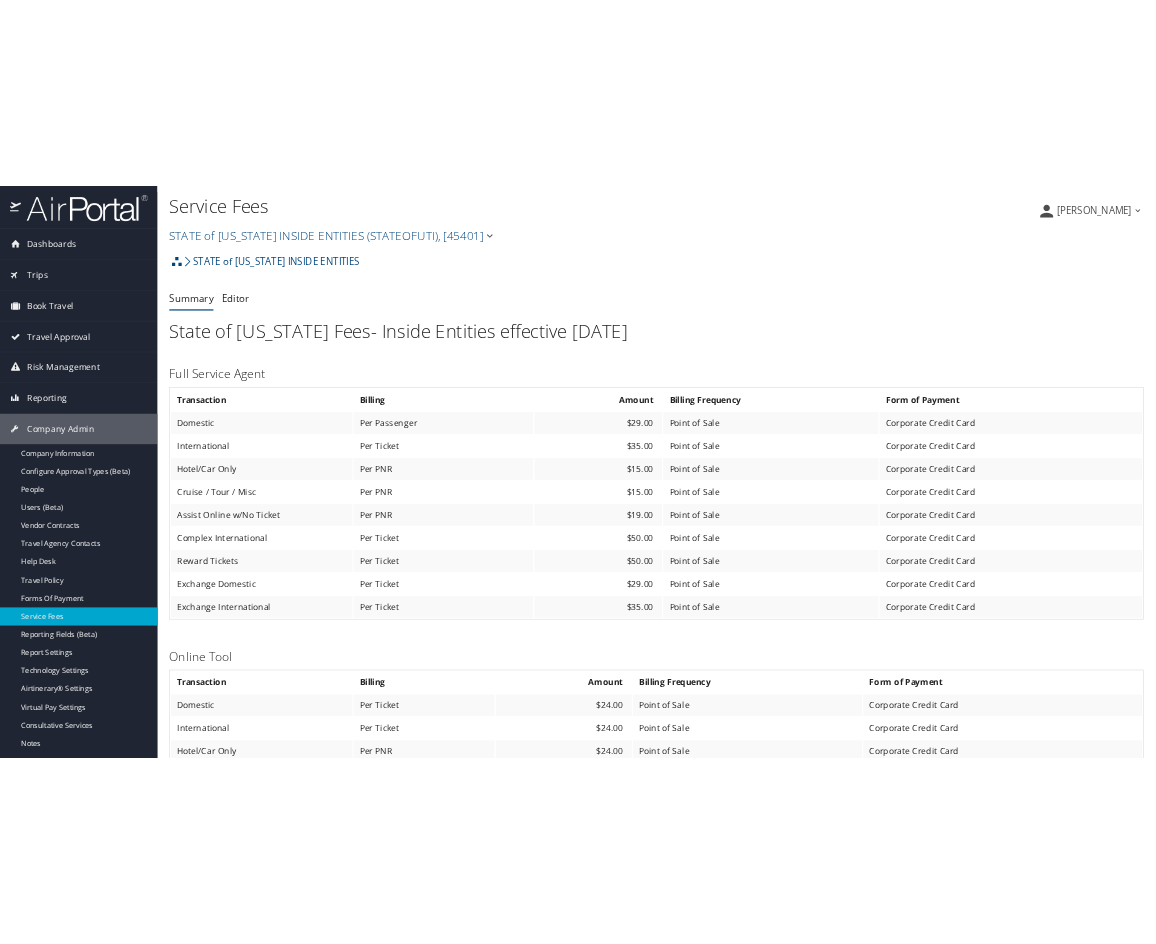 scroll, scrollTop: 0, scrollLeft: 0, axis: both 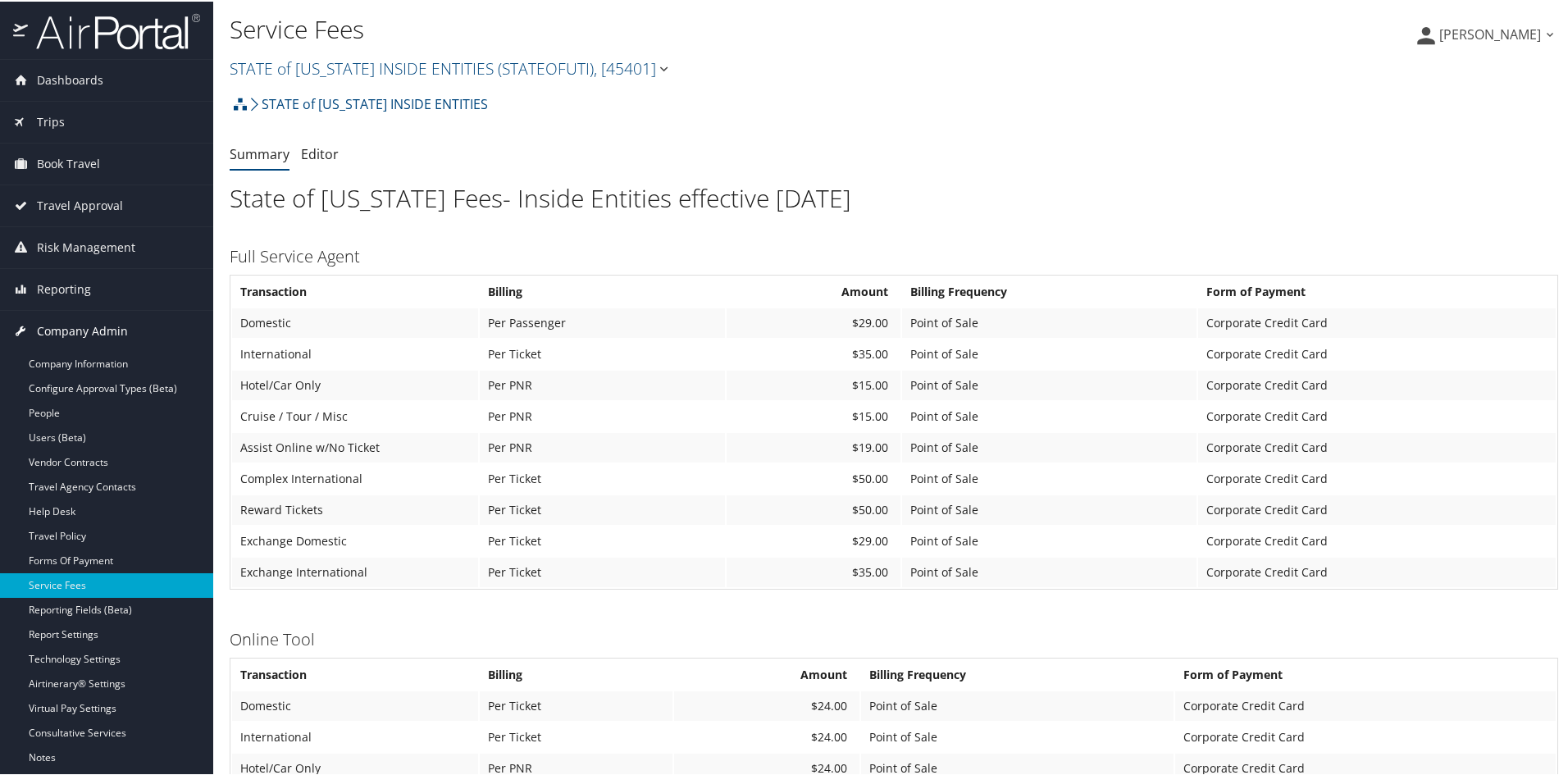 click on "Company Admin" at bounding box center (82, 330) 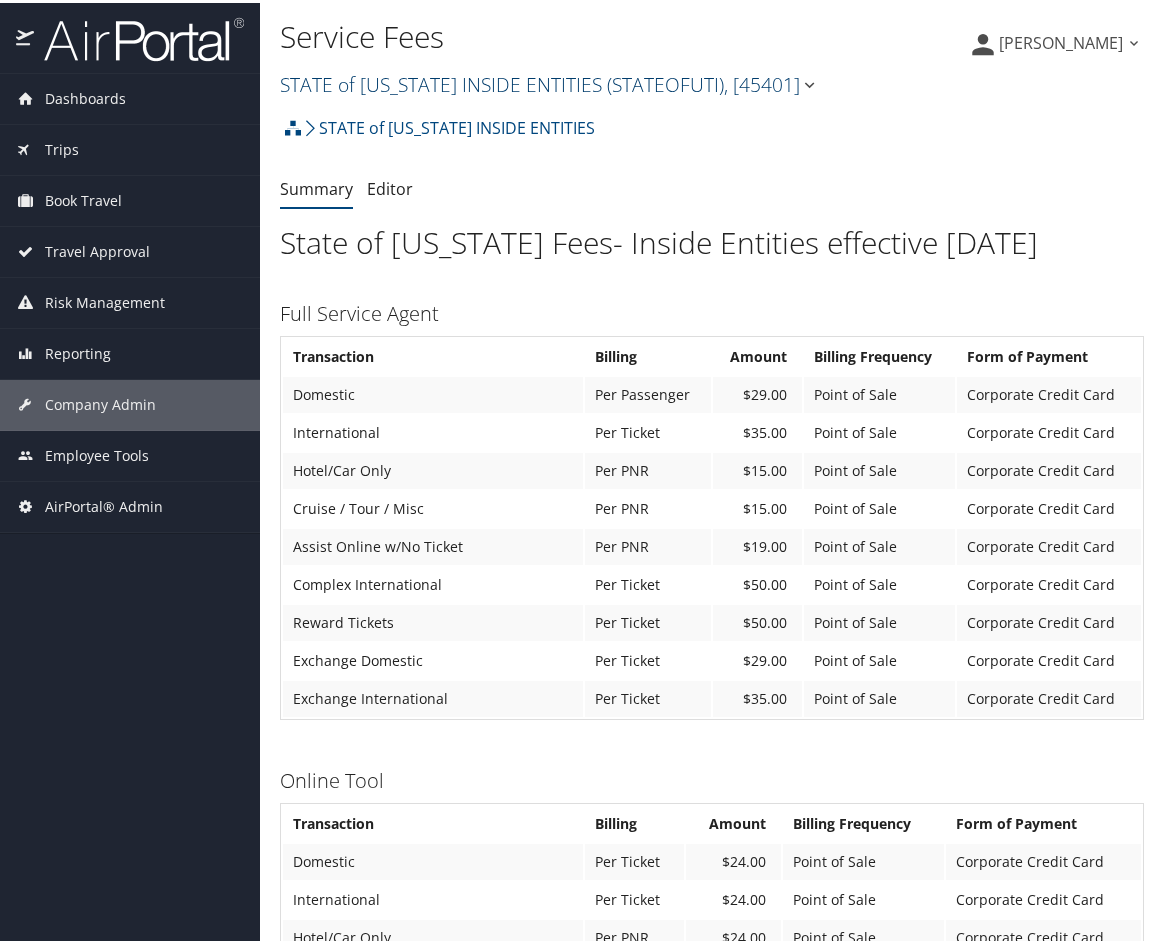 click at bounding box center (809, 82) 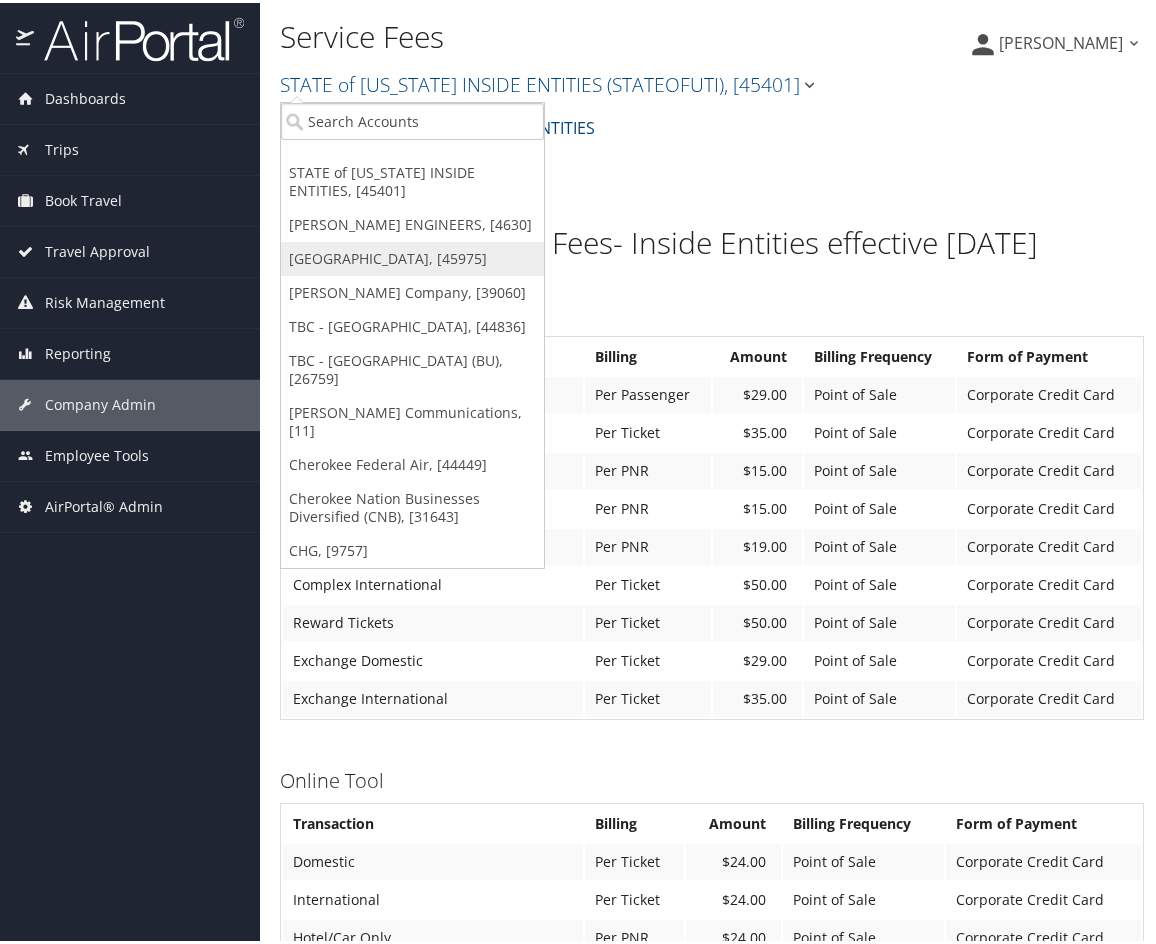 click on "[GEOGRAPHIC_DATA], [45975]" at bounding box center (412, 256) 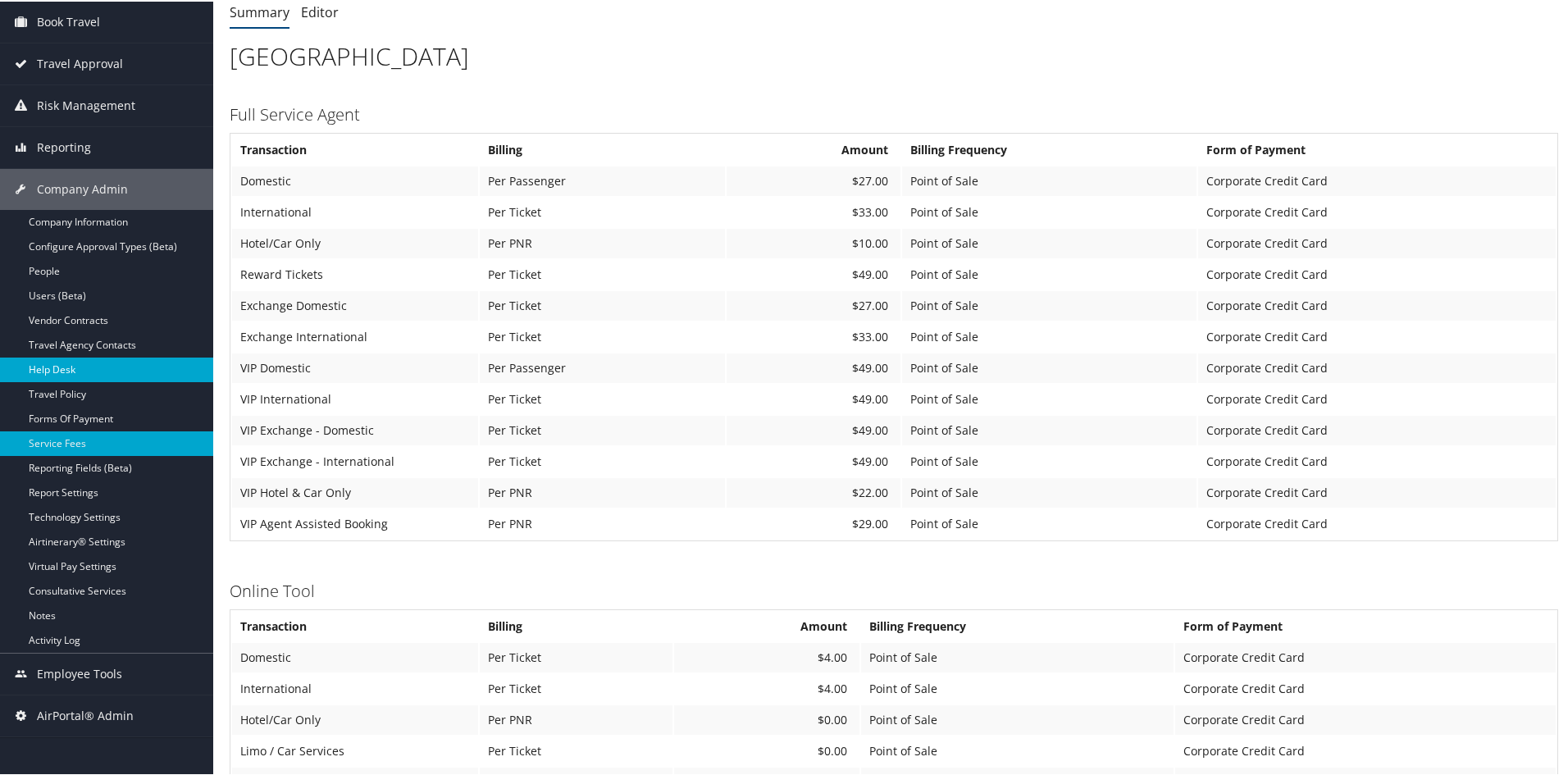 scroll, scrollTop: 164, scrollLeft: 0, axis: vertical 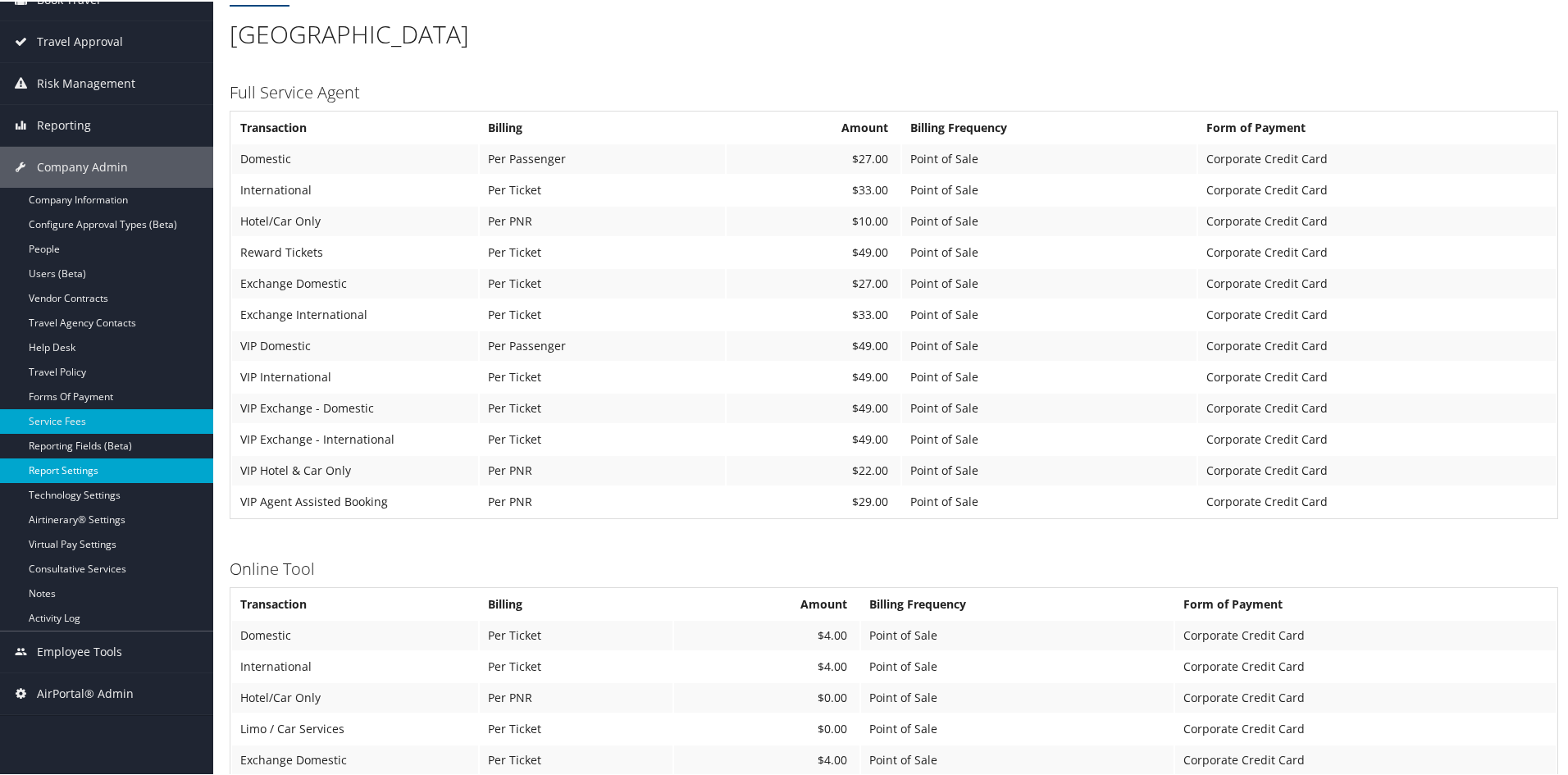click on "Report Settings" at bounding box center [107, 469] 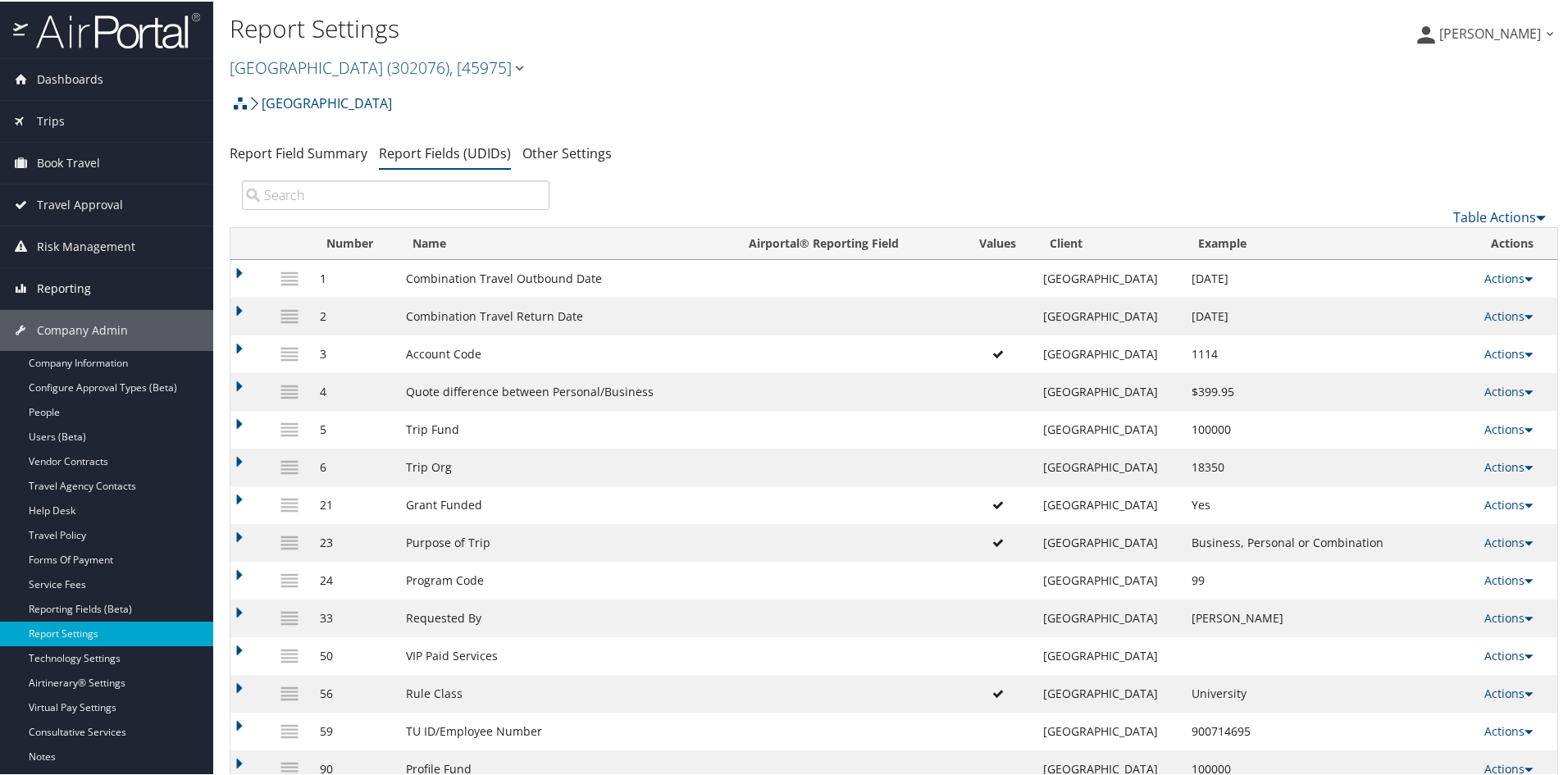 scroll, scrollTop: 0, scrollLeft: 0, axis: both 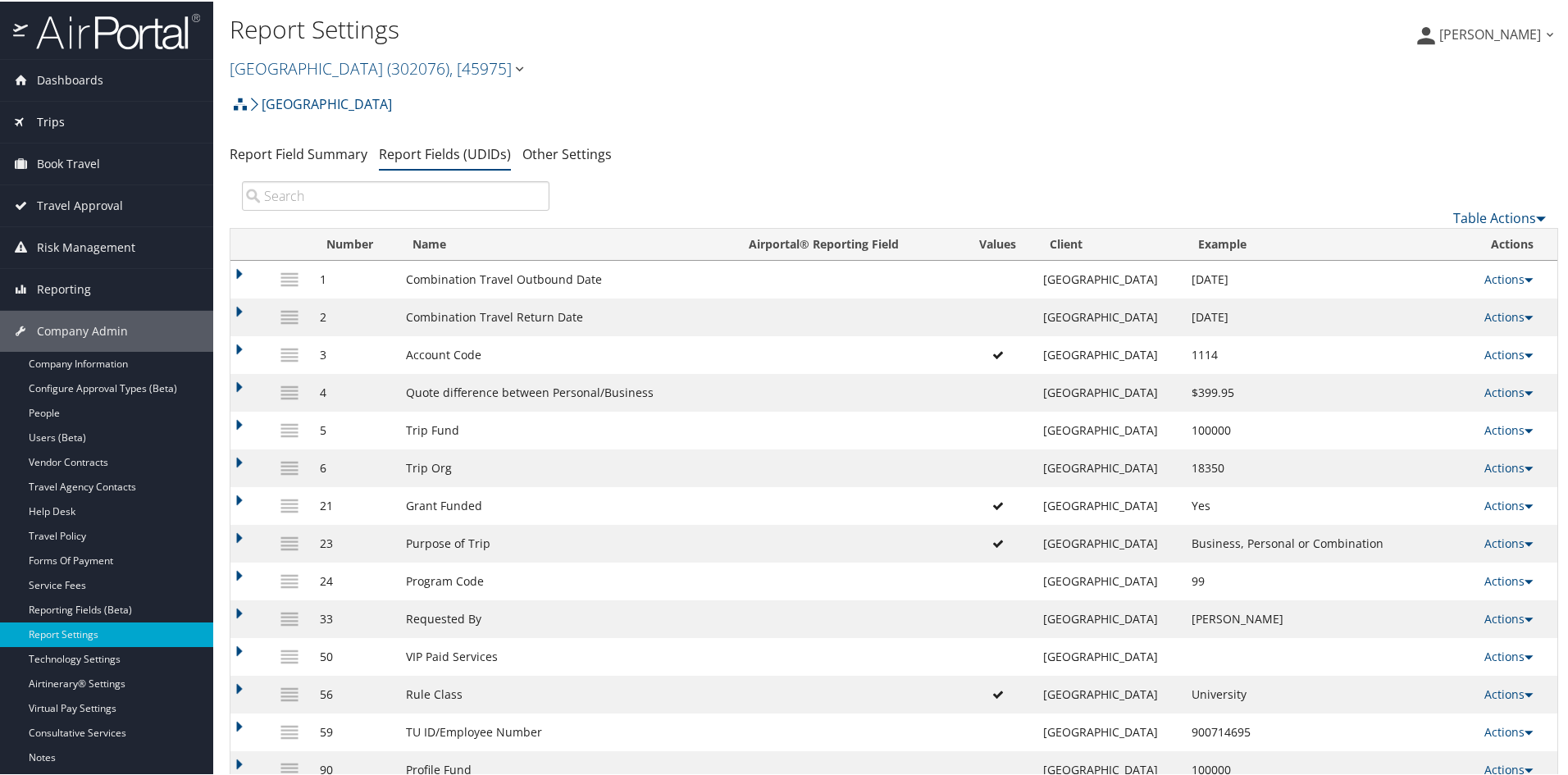 click on "Trips" at bounding box center (107, 121) 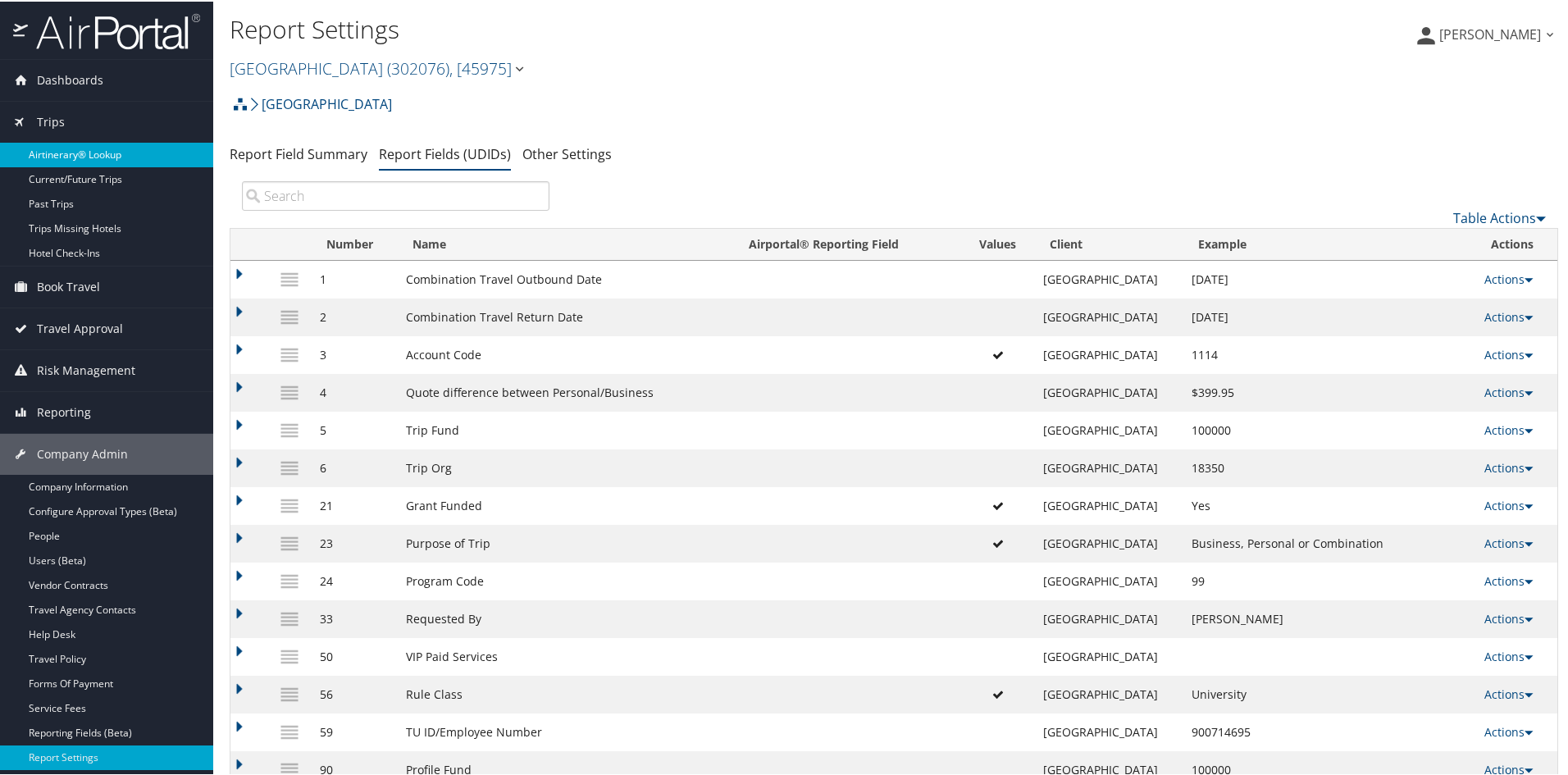 click on "Airtinerary® Lookup" at bounding box center [107, 153] 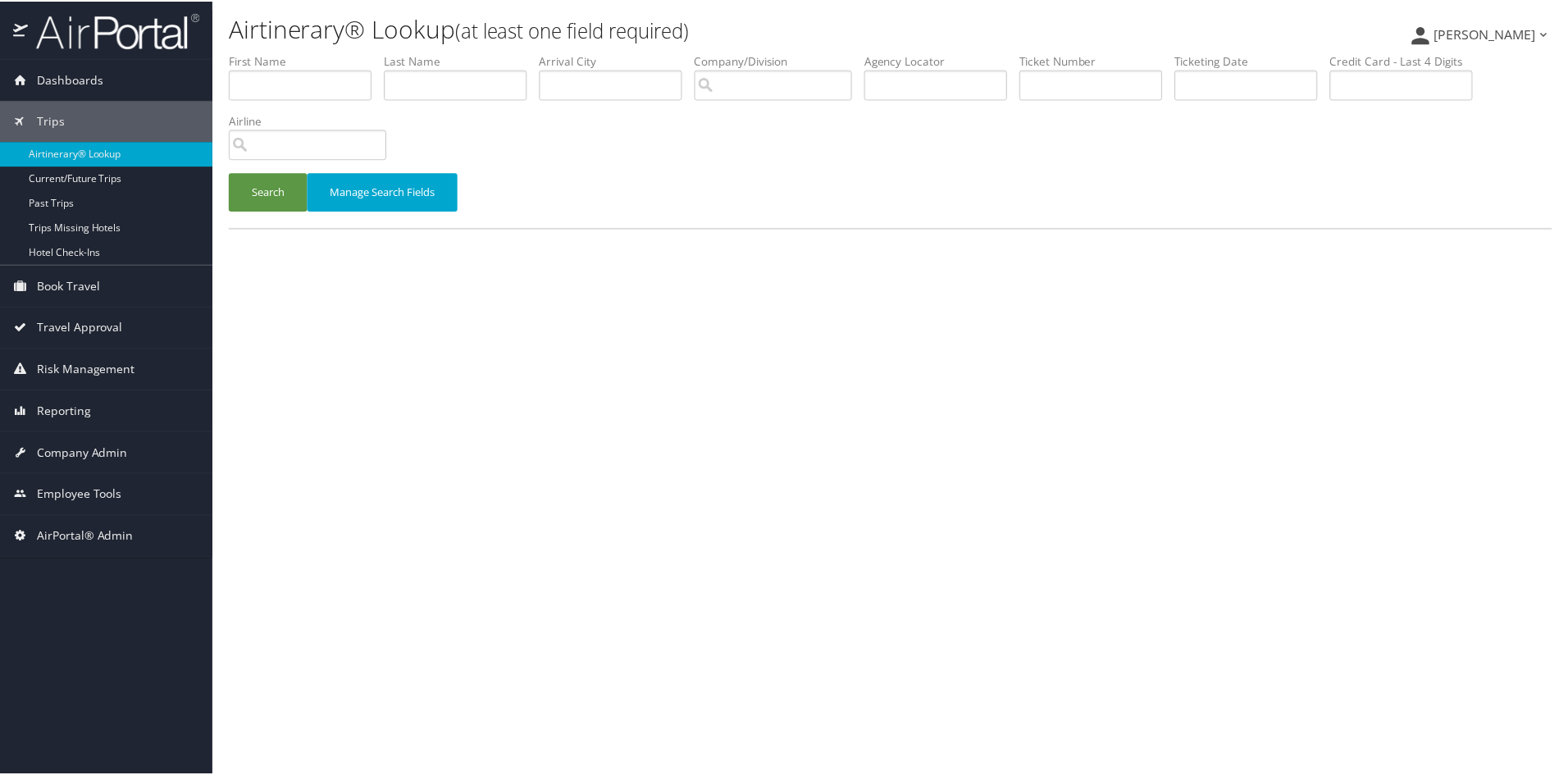 scroll, scrollTop: 0, scrollLeft: 0, axis: both 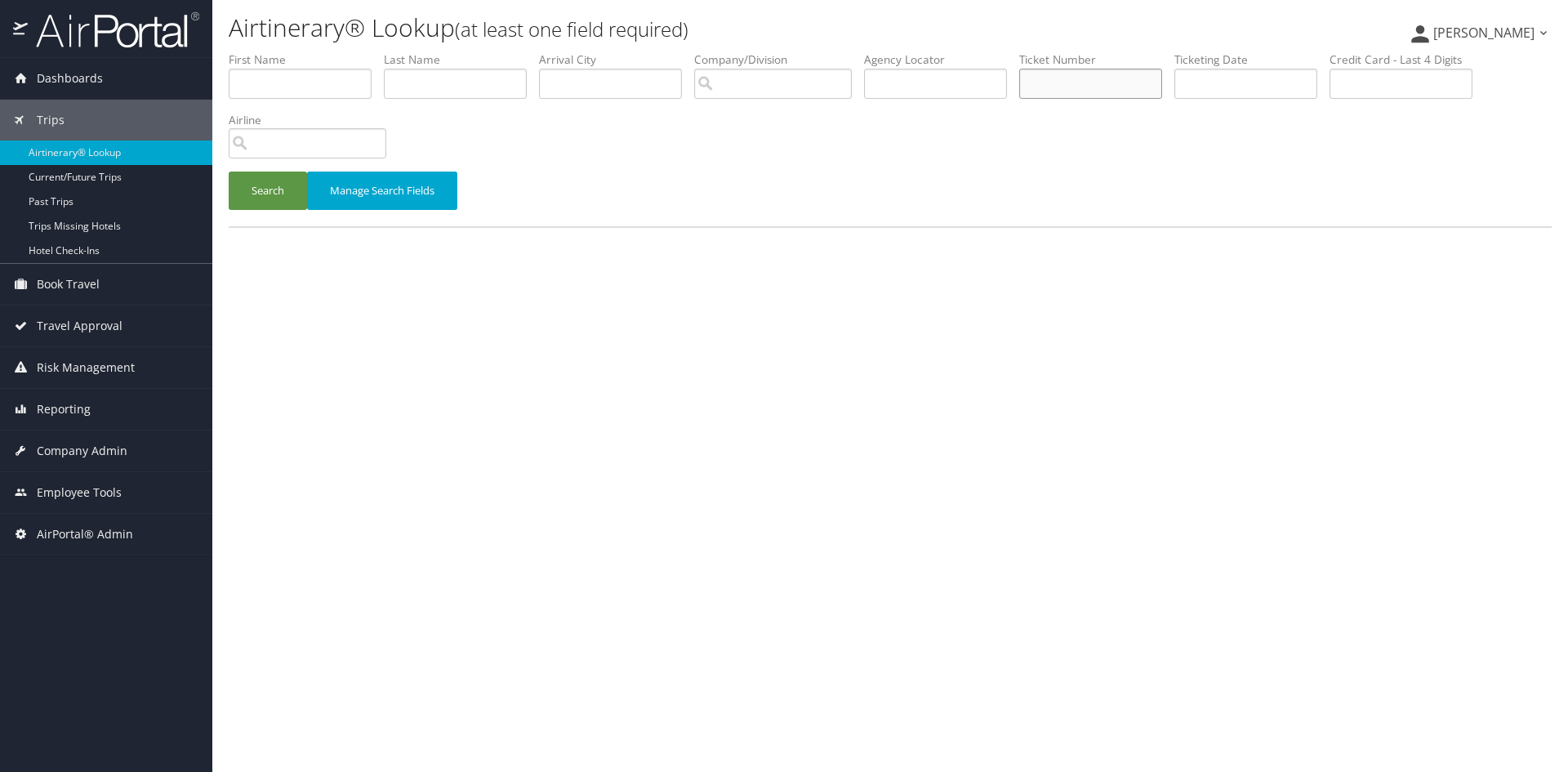 click at bounding box center [1090, 83] 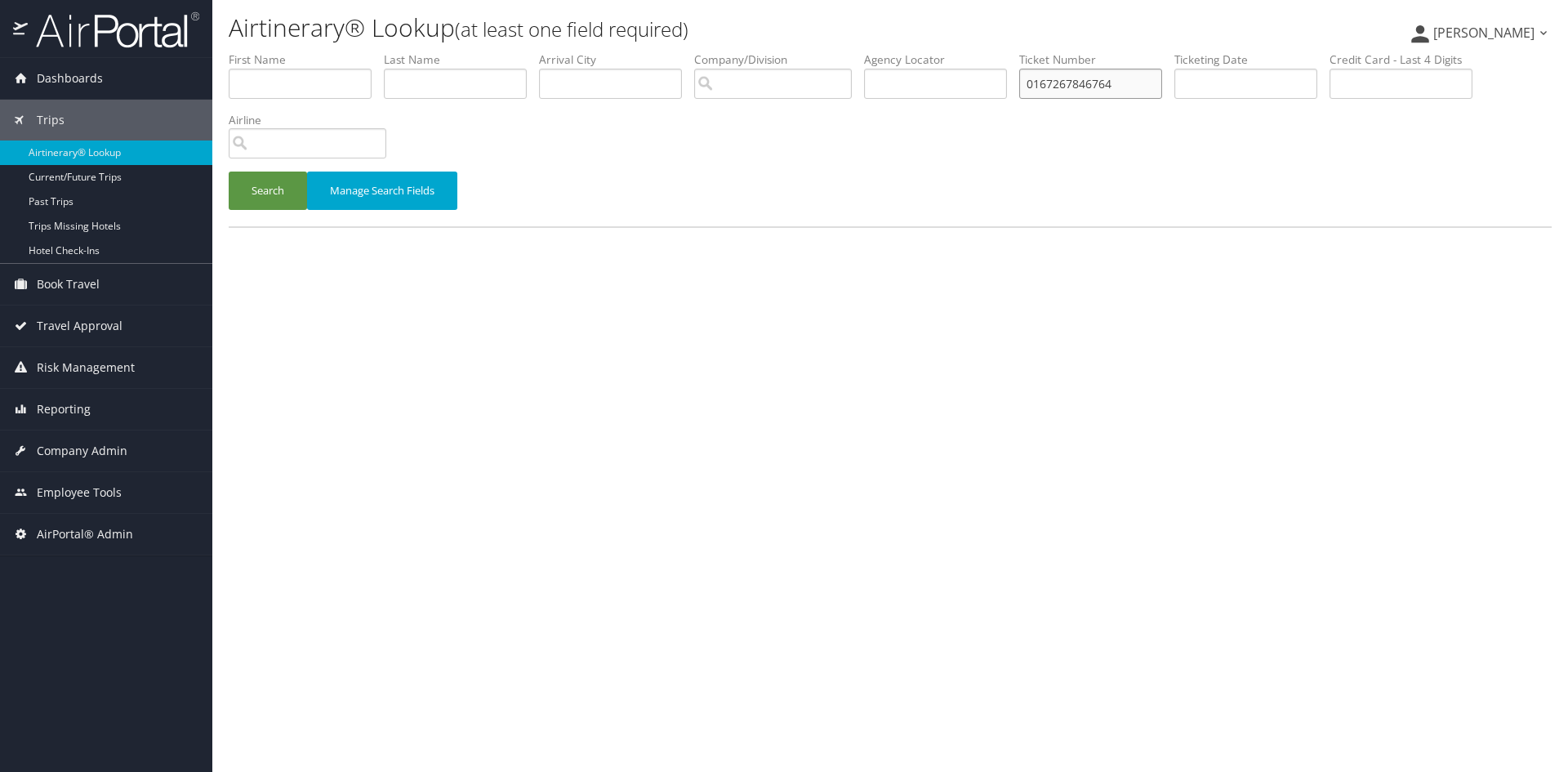 type on "0167267846764" 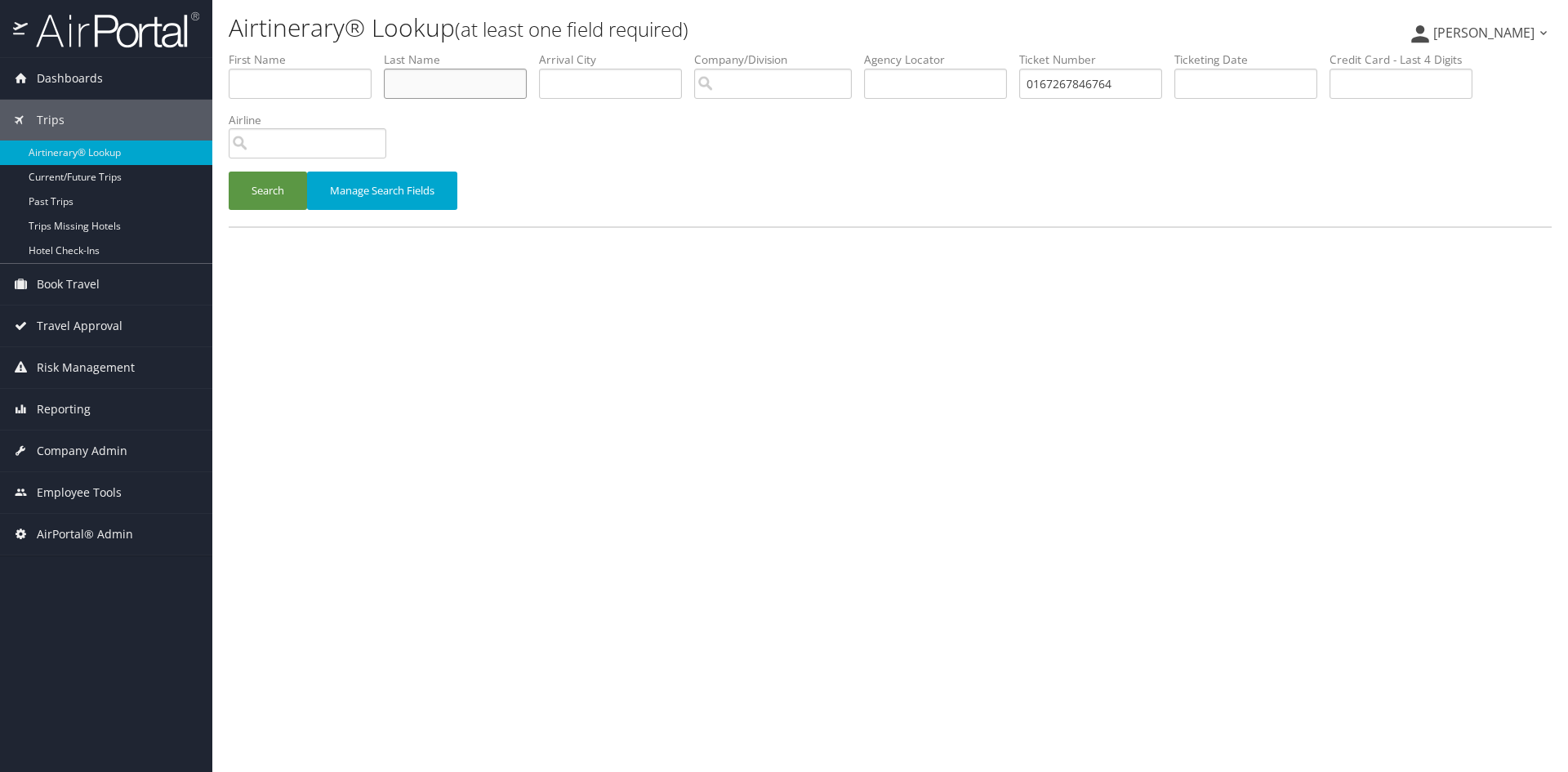 click at bounding box center [455, 83] 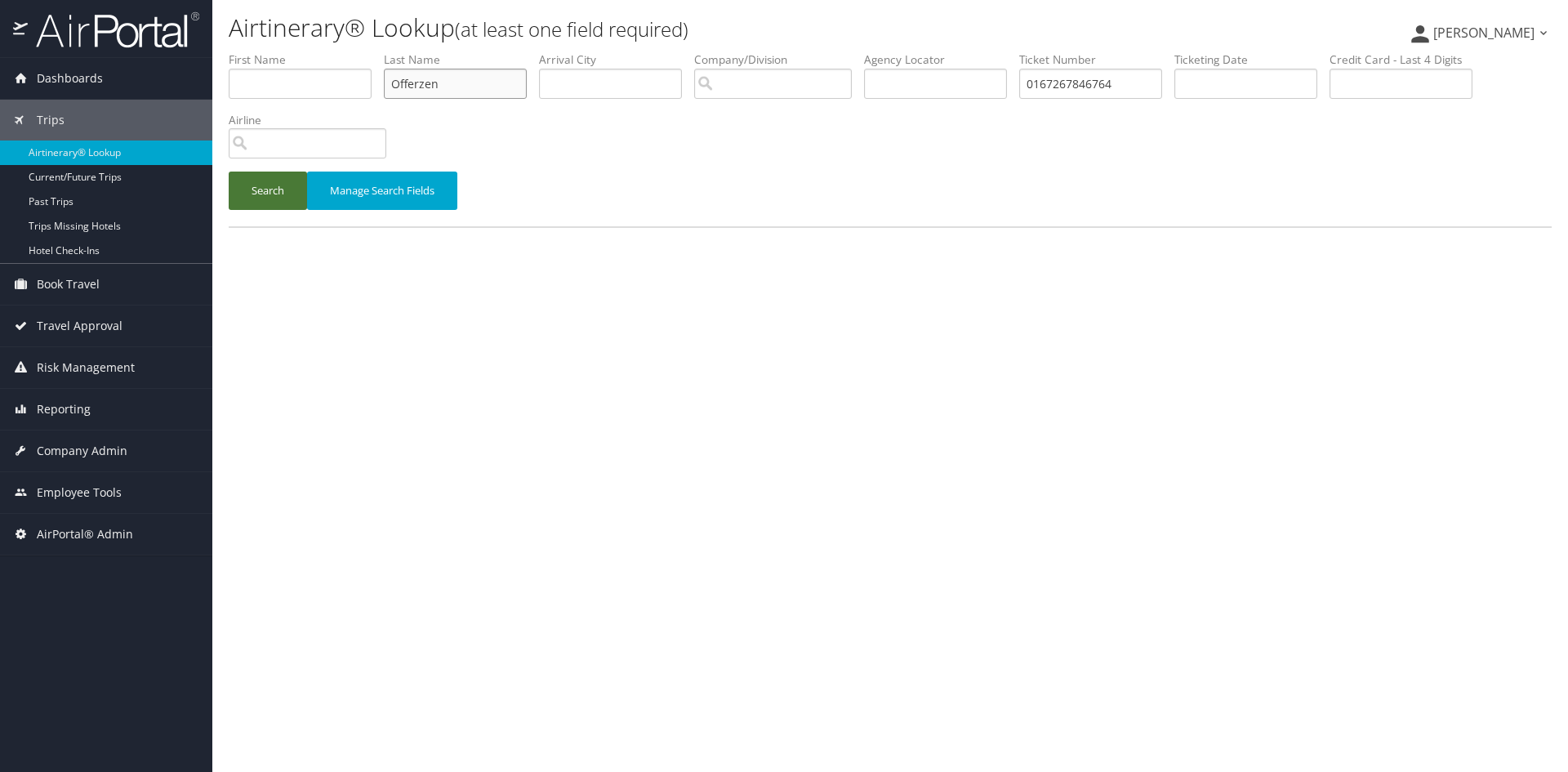 type on "Offerzen" 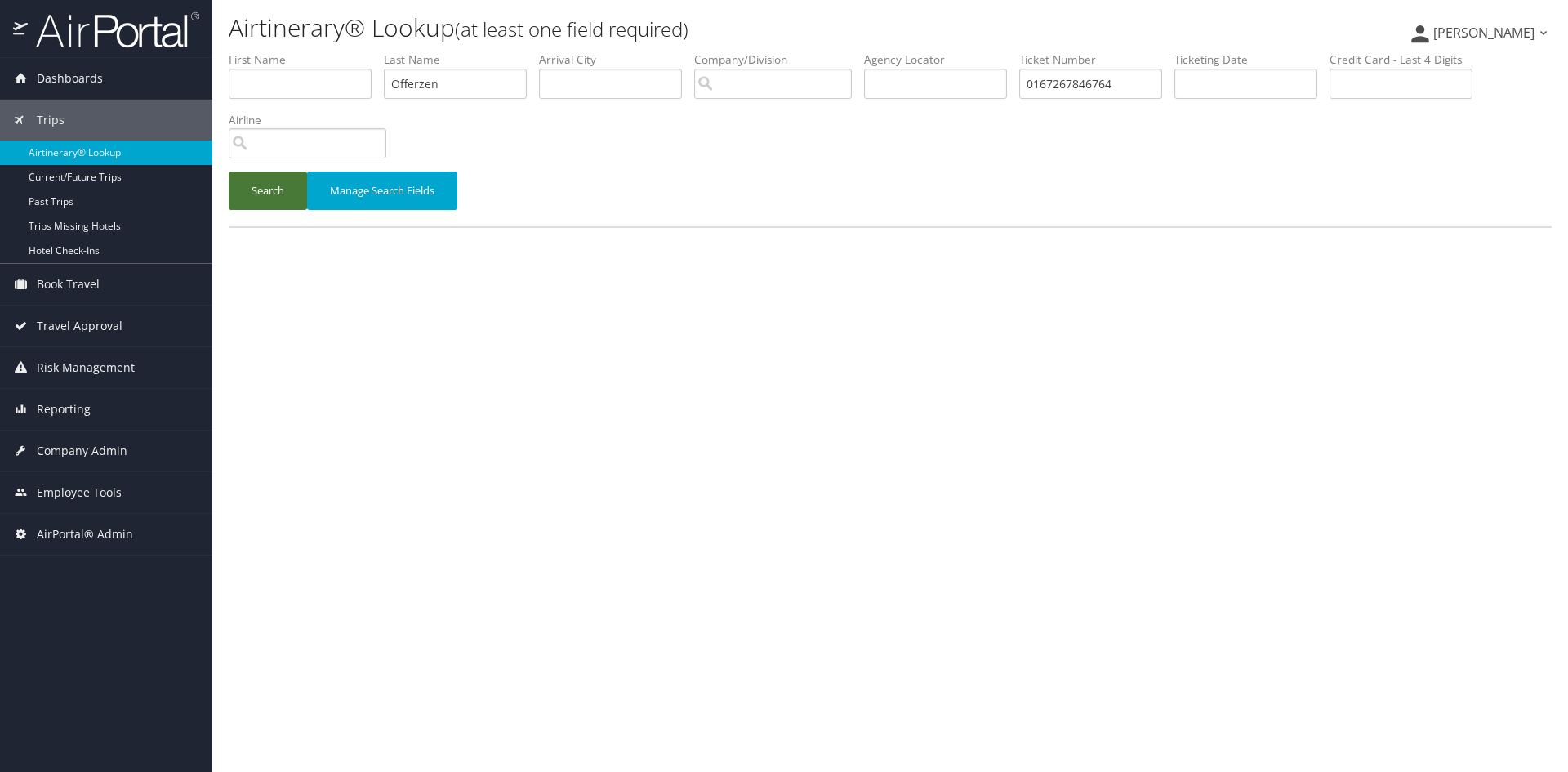 click on "Search" at bounding box center [268, 190] 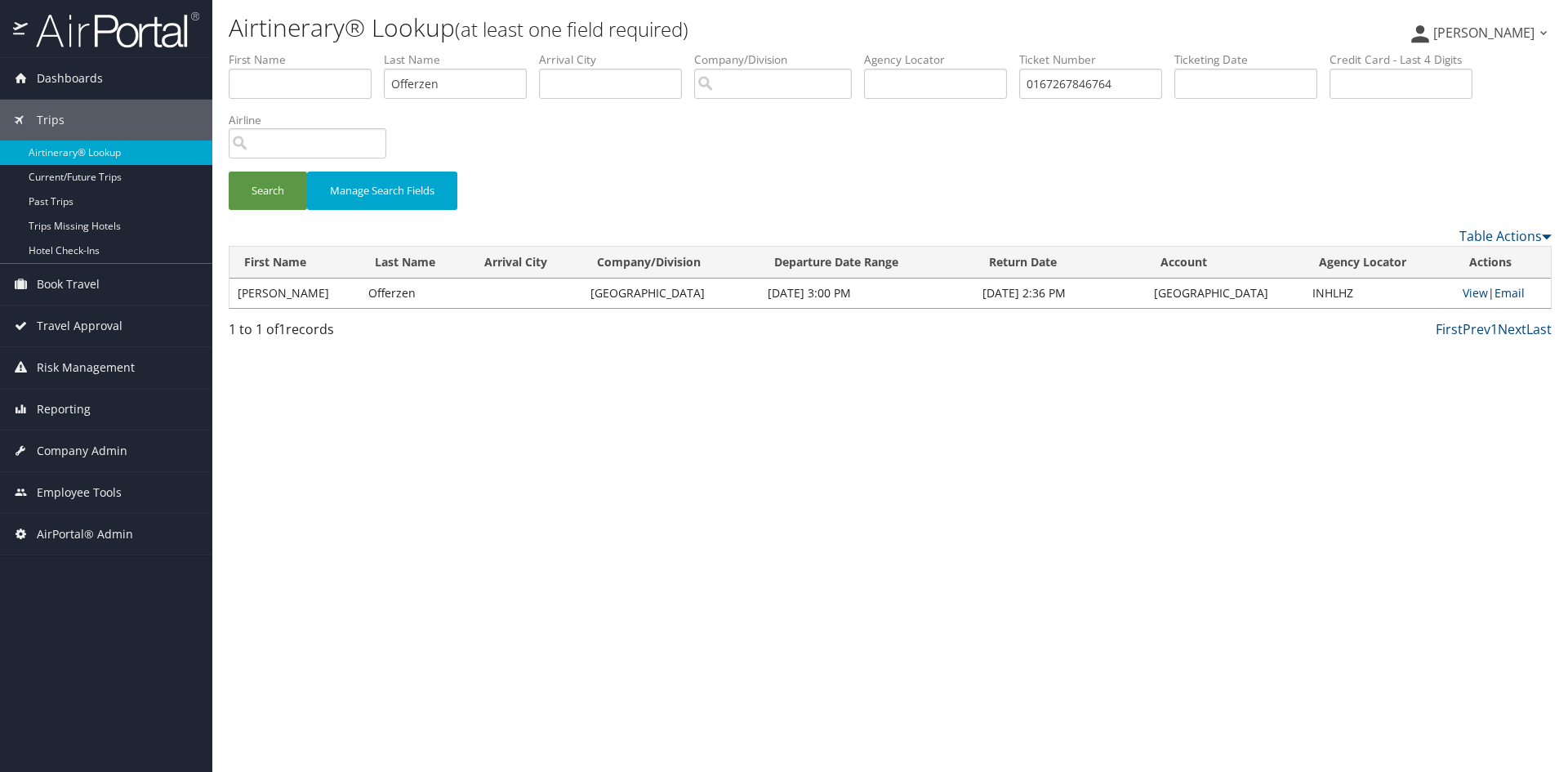 click on "Email" at bounding box center [1509, 292] 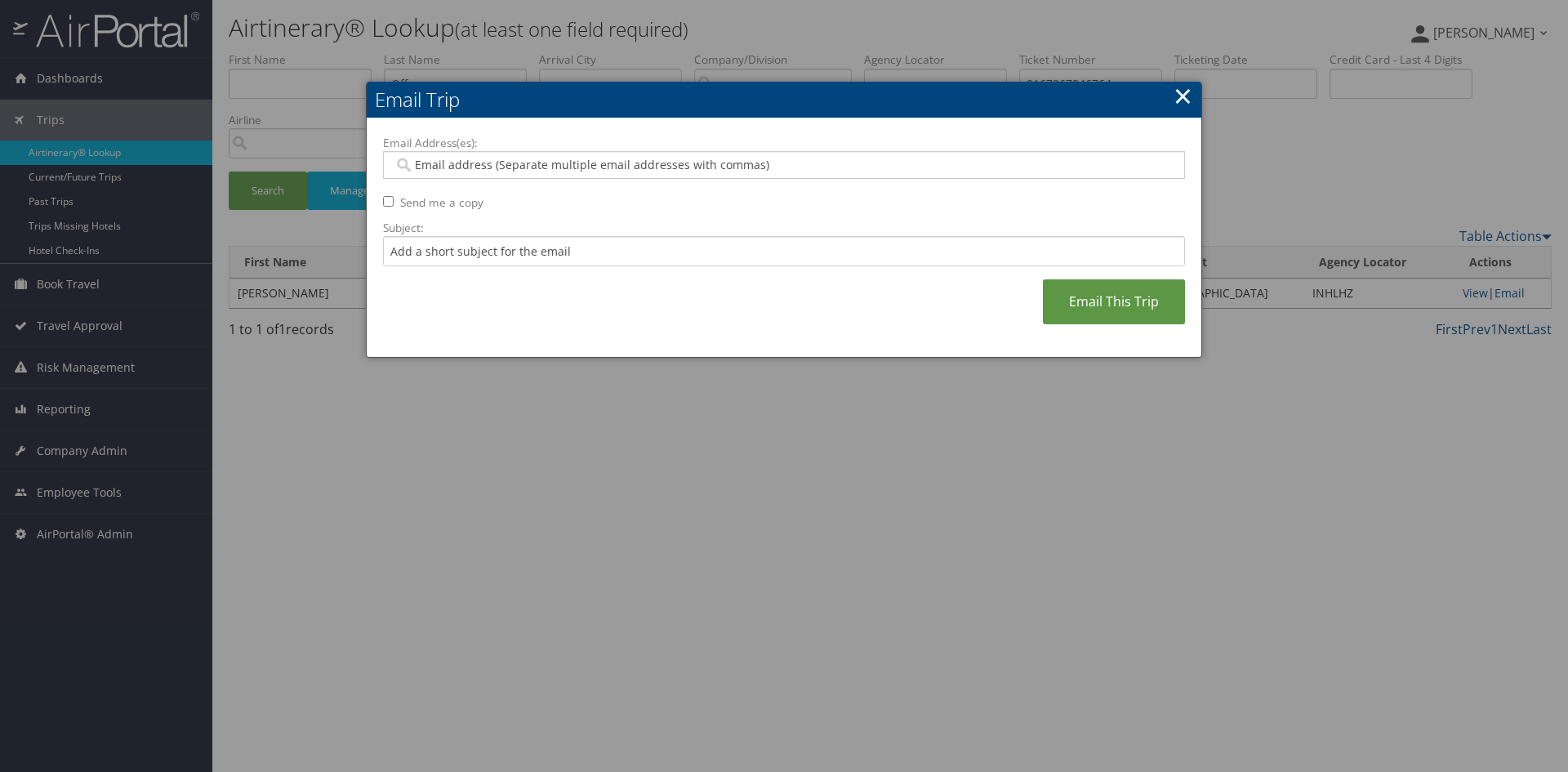 click on "Email Address(es):" at bounding box center [783, 165] 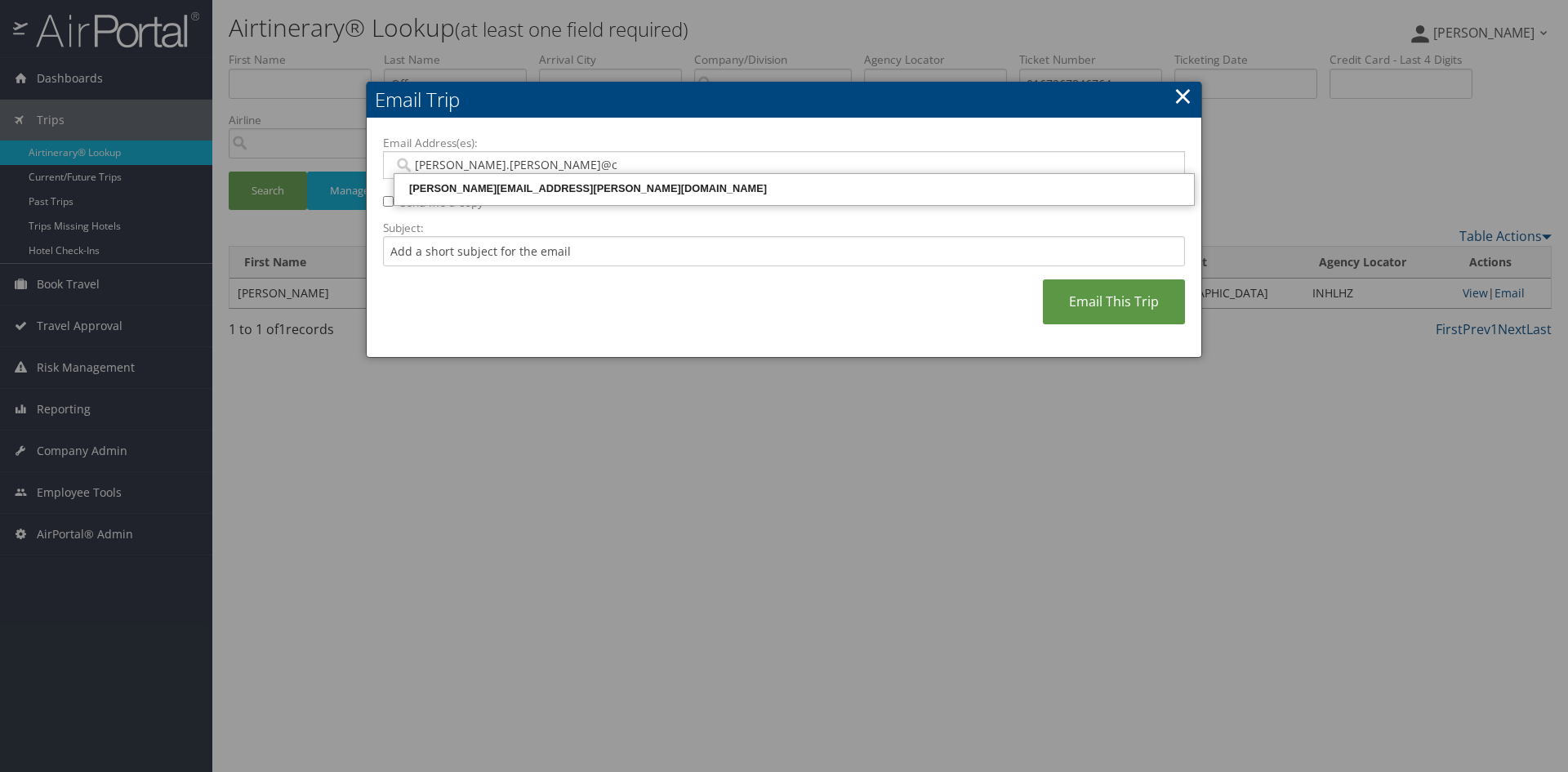 type on "jeanine.eissler@cb" 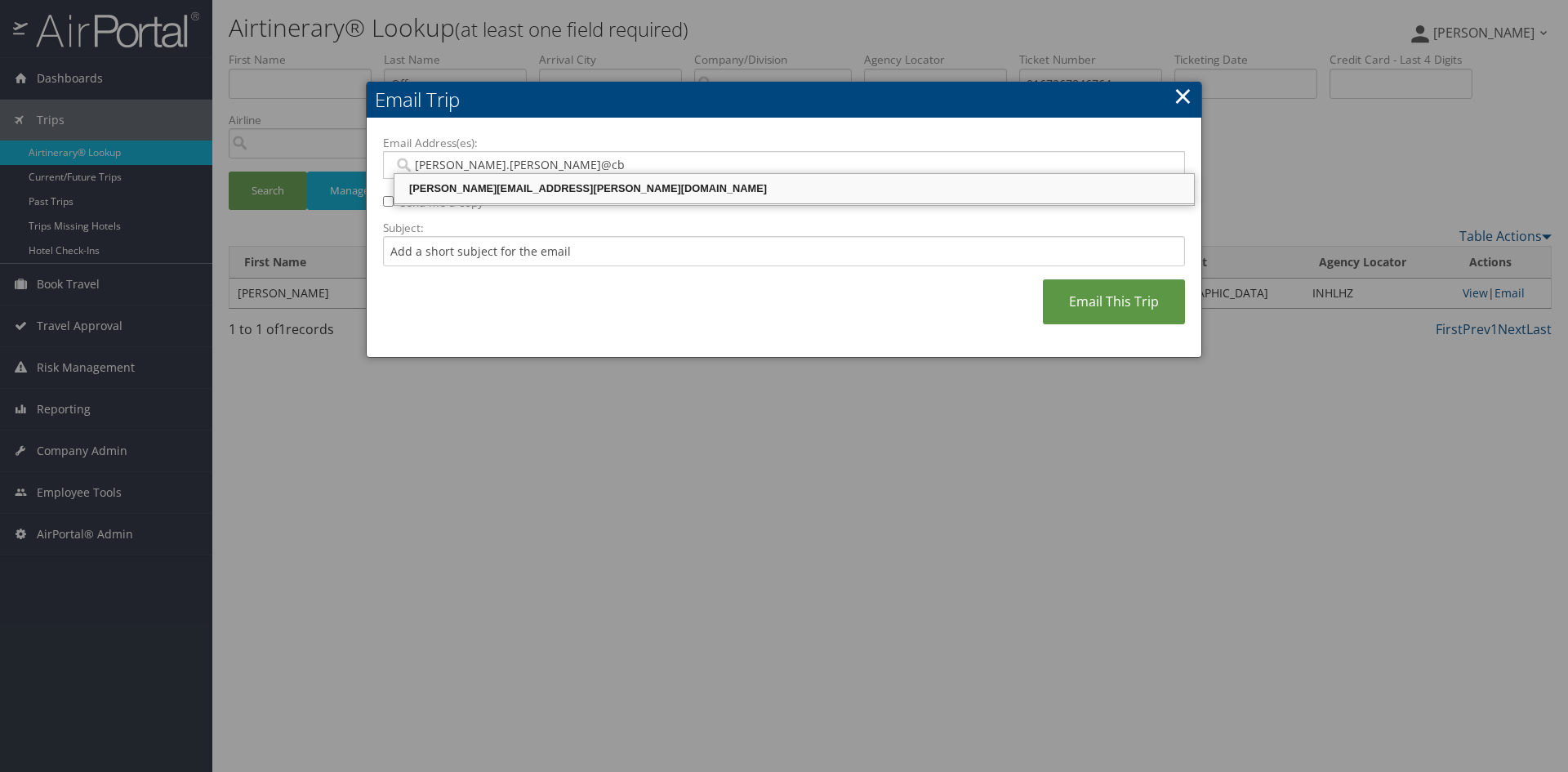 click on "jeanine.eissler@cbtravel.com" at bounding box center [794, 189] 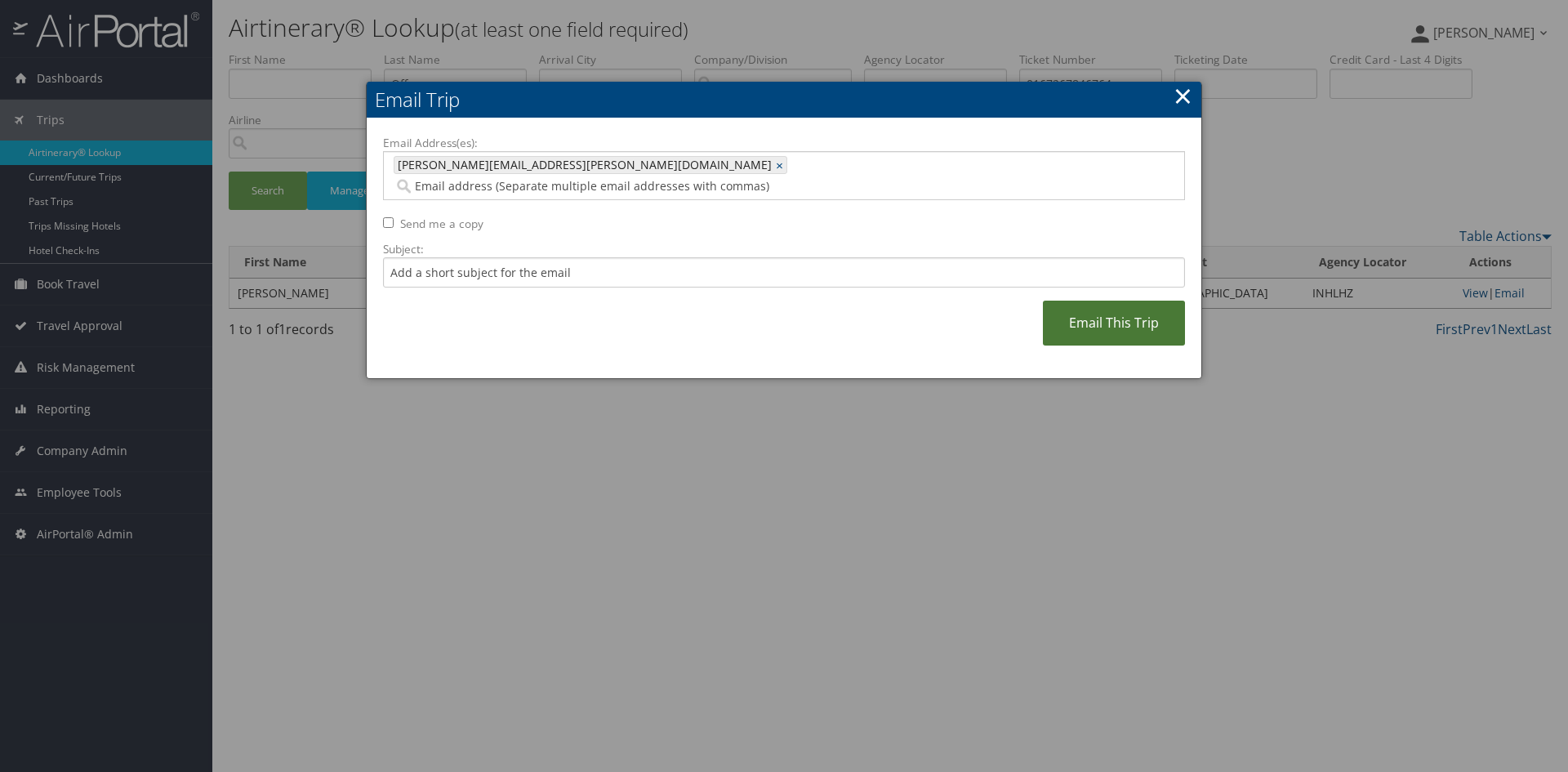 click on "Email This Trip" at bounding box center [1114, 323] 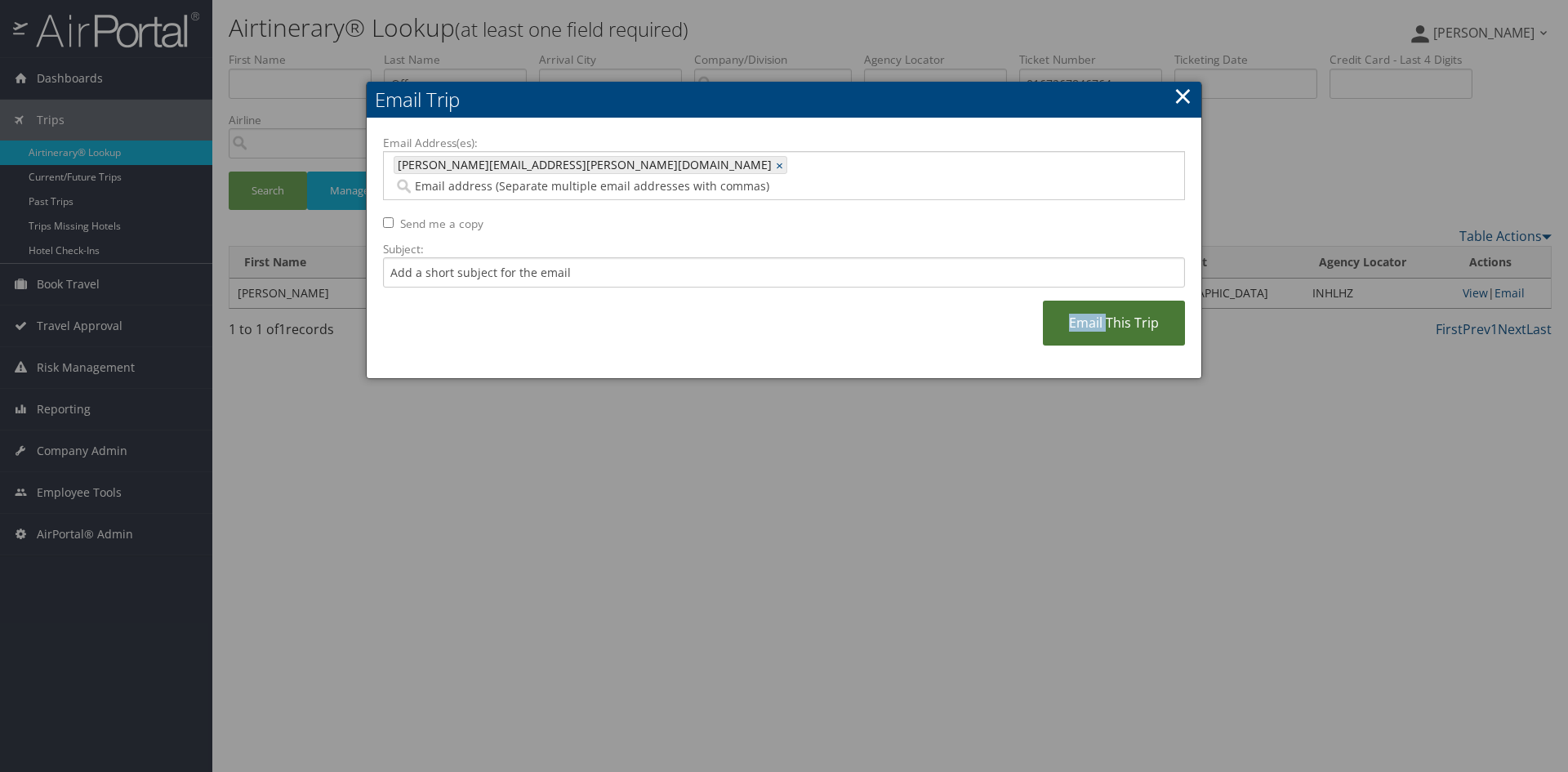 click on "Email This Trip" at bounding box center (1114, 323) 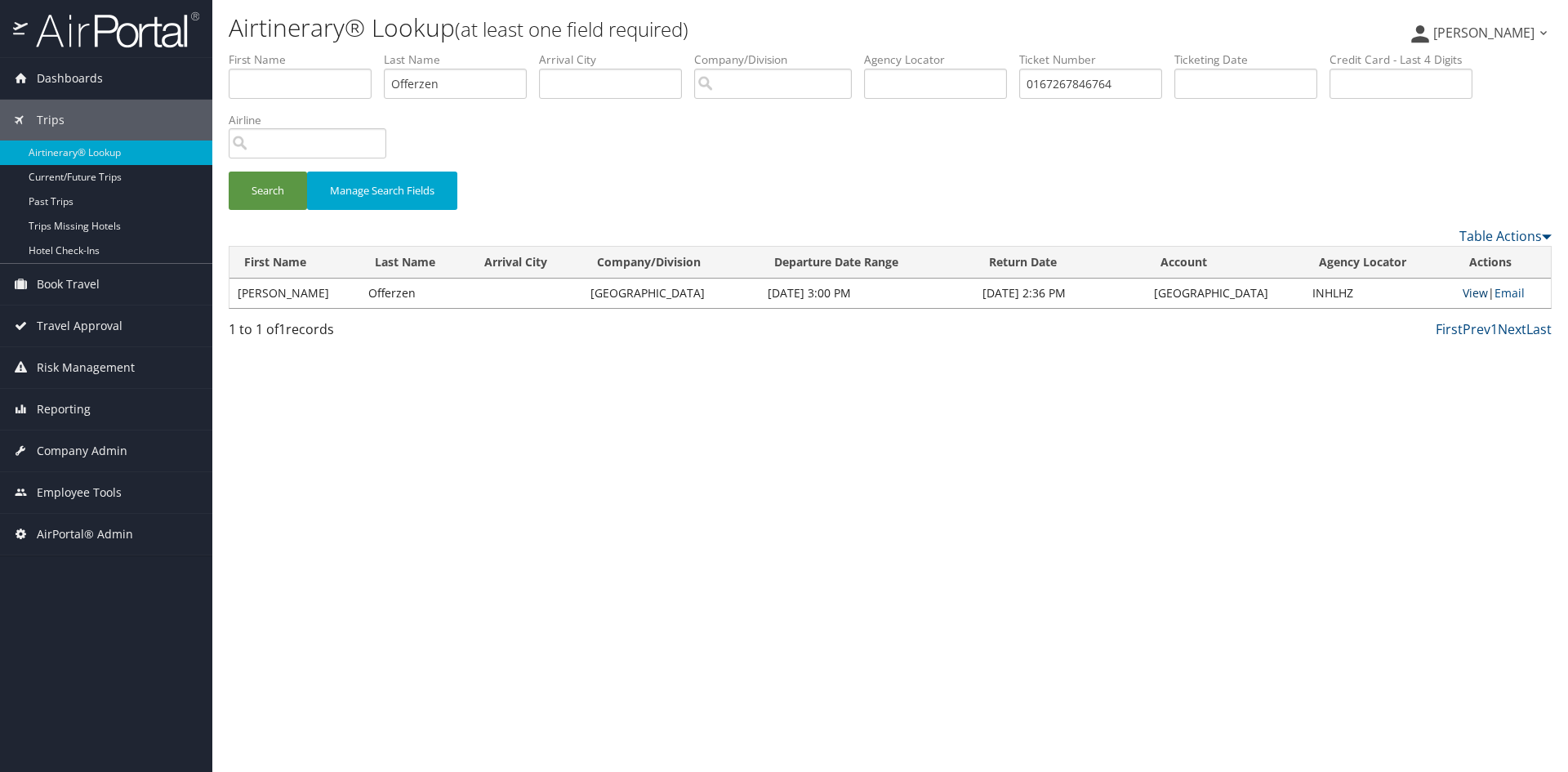 click on "View" at bounding box center (1475, 292) 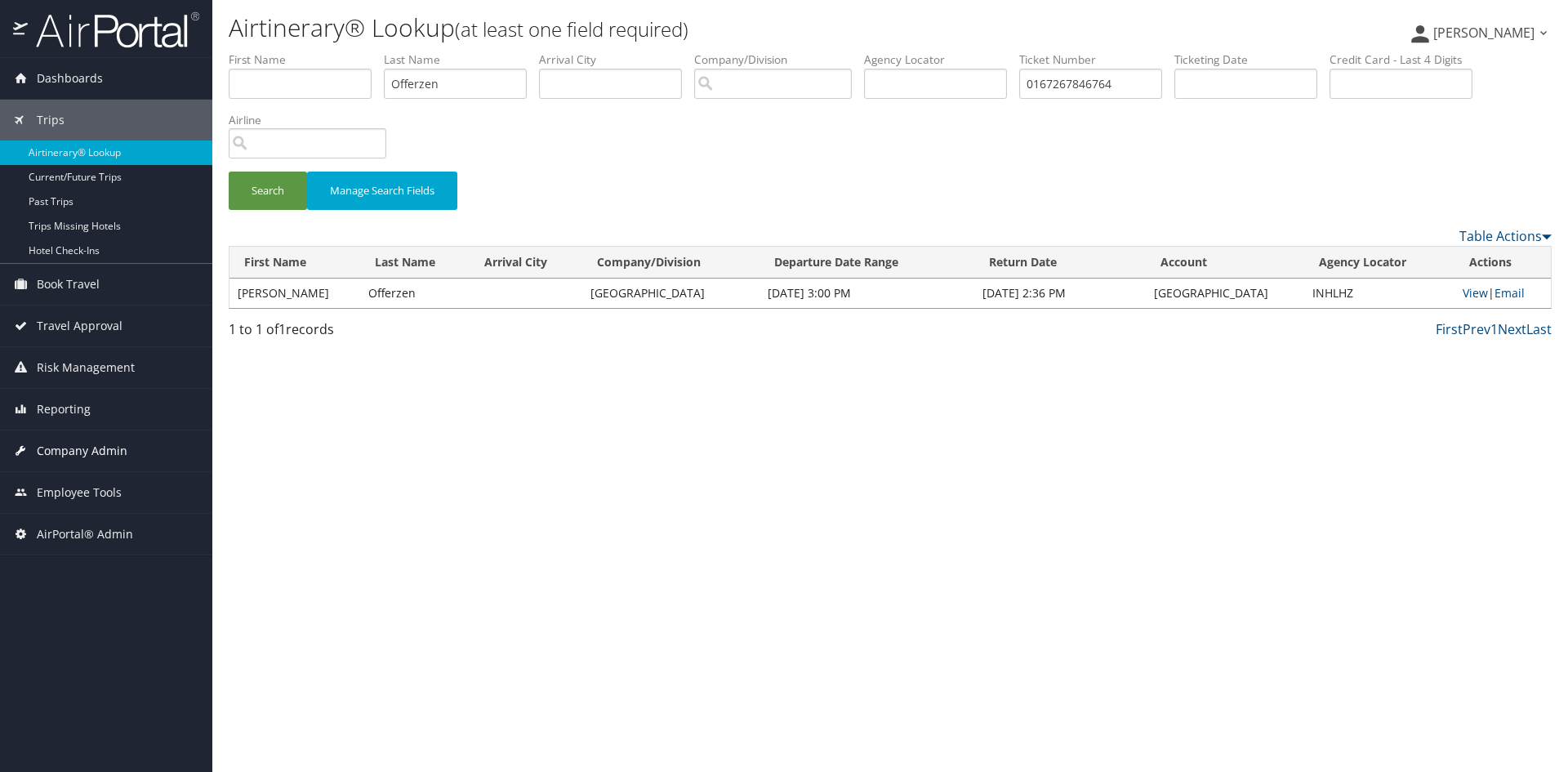 click on "Company Admin" at bounding box center (82, 451) 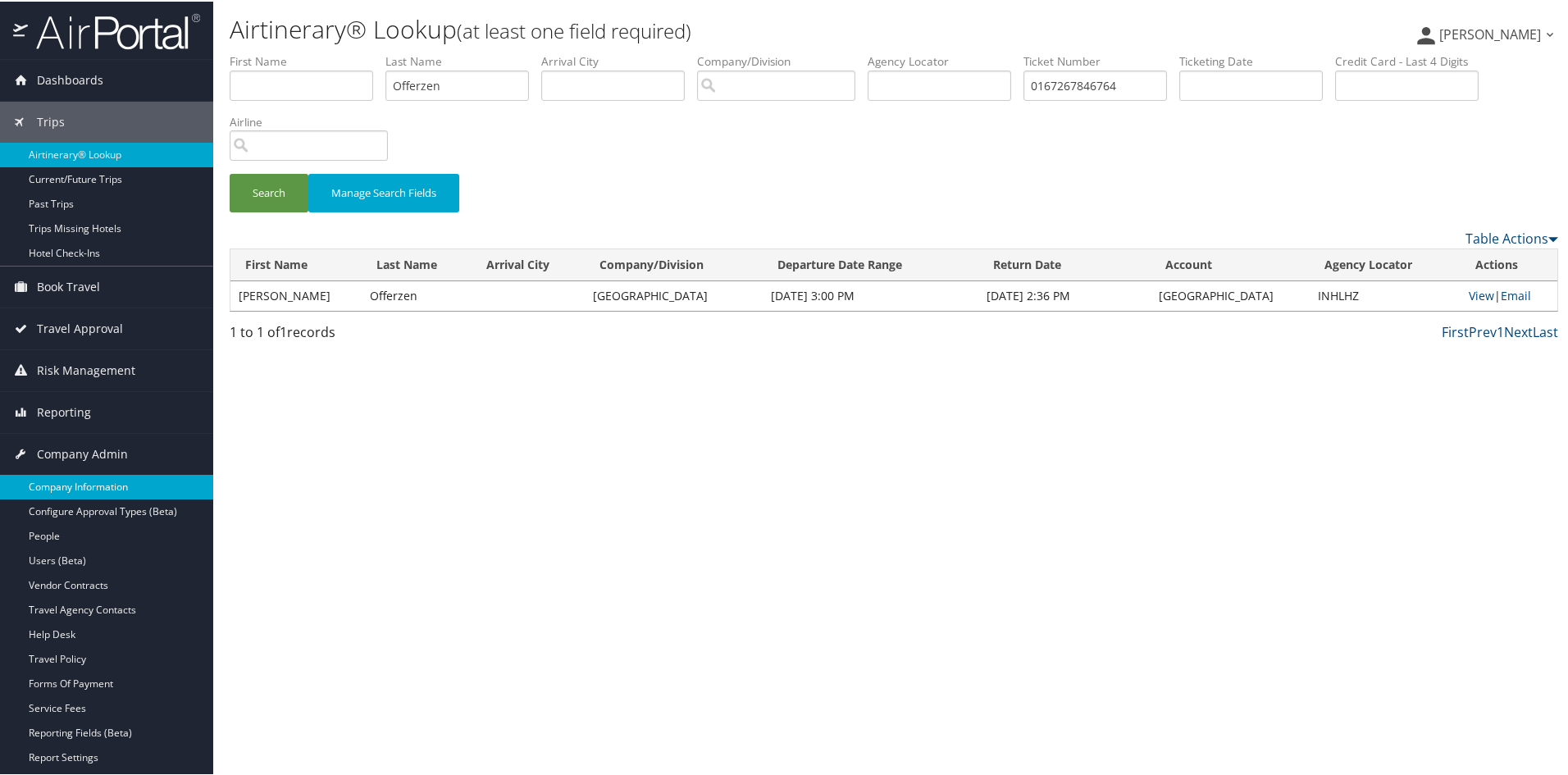 click on "Company Information" at bounding box center [107, 486] 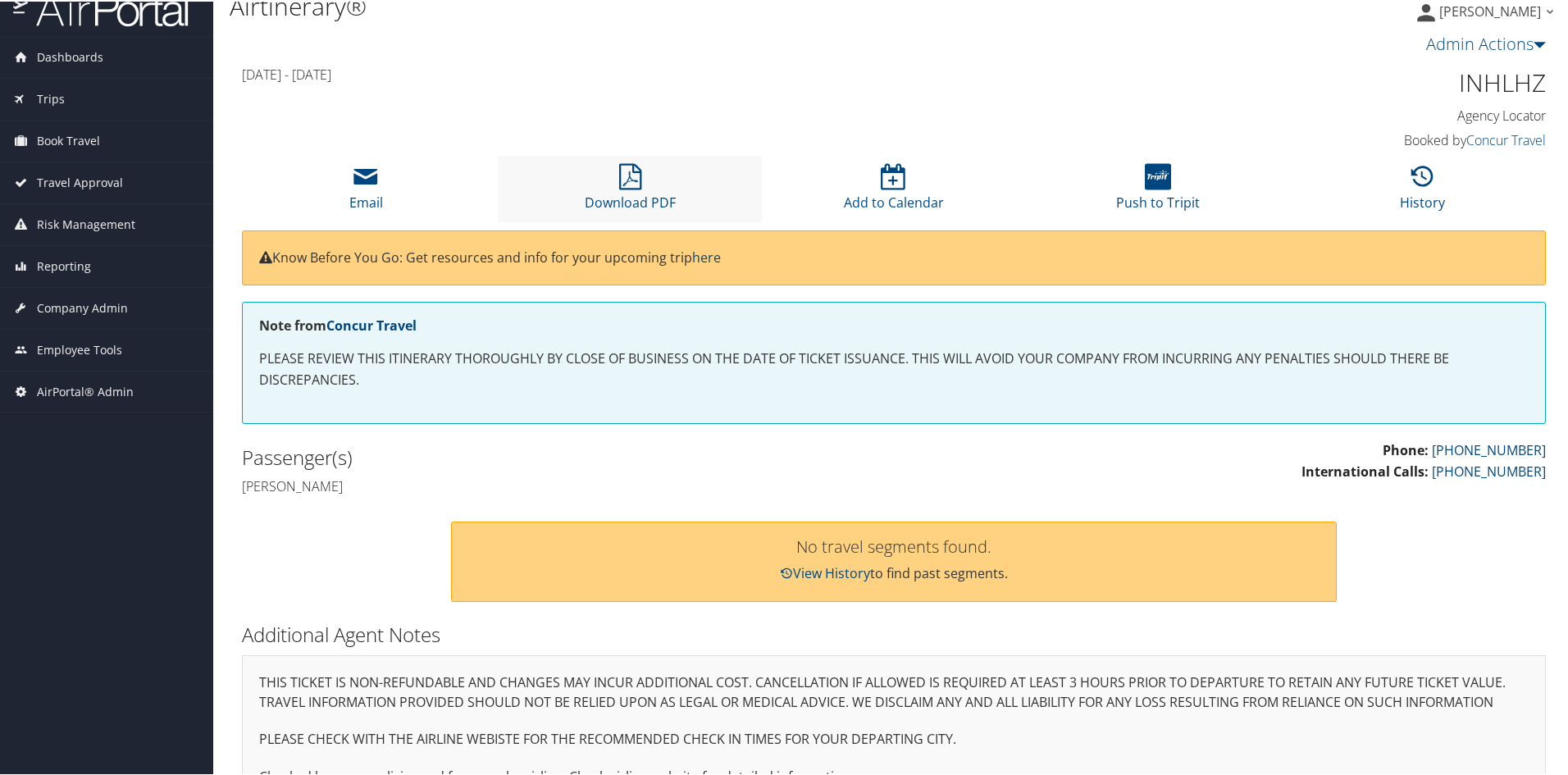 scroll, scrollTop: 0, scrollLeft: 0, axis: both 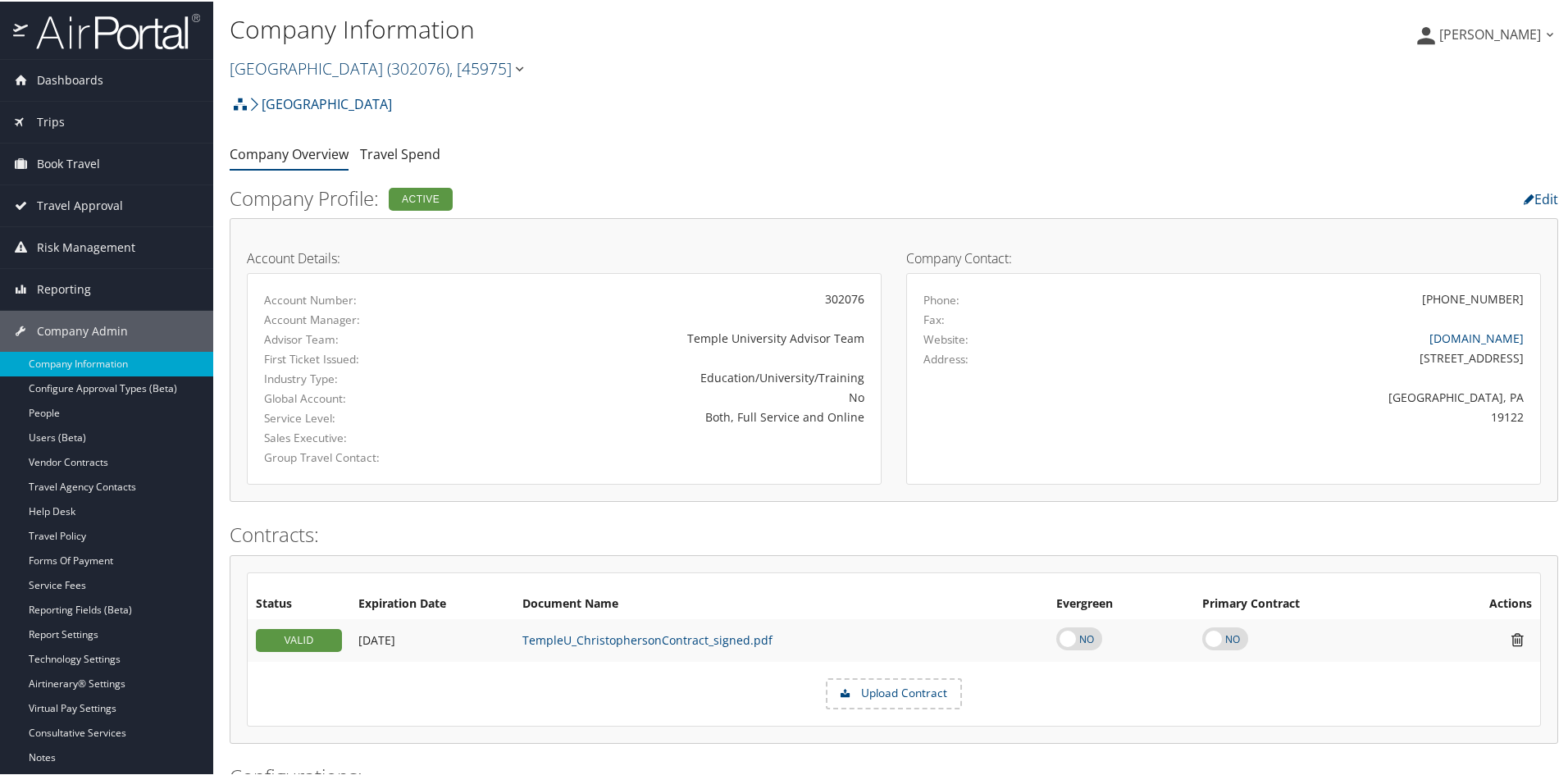 click at bounding box center (519, 67) 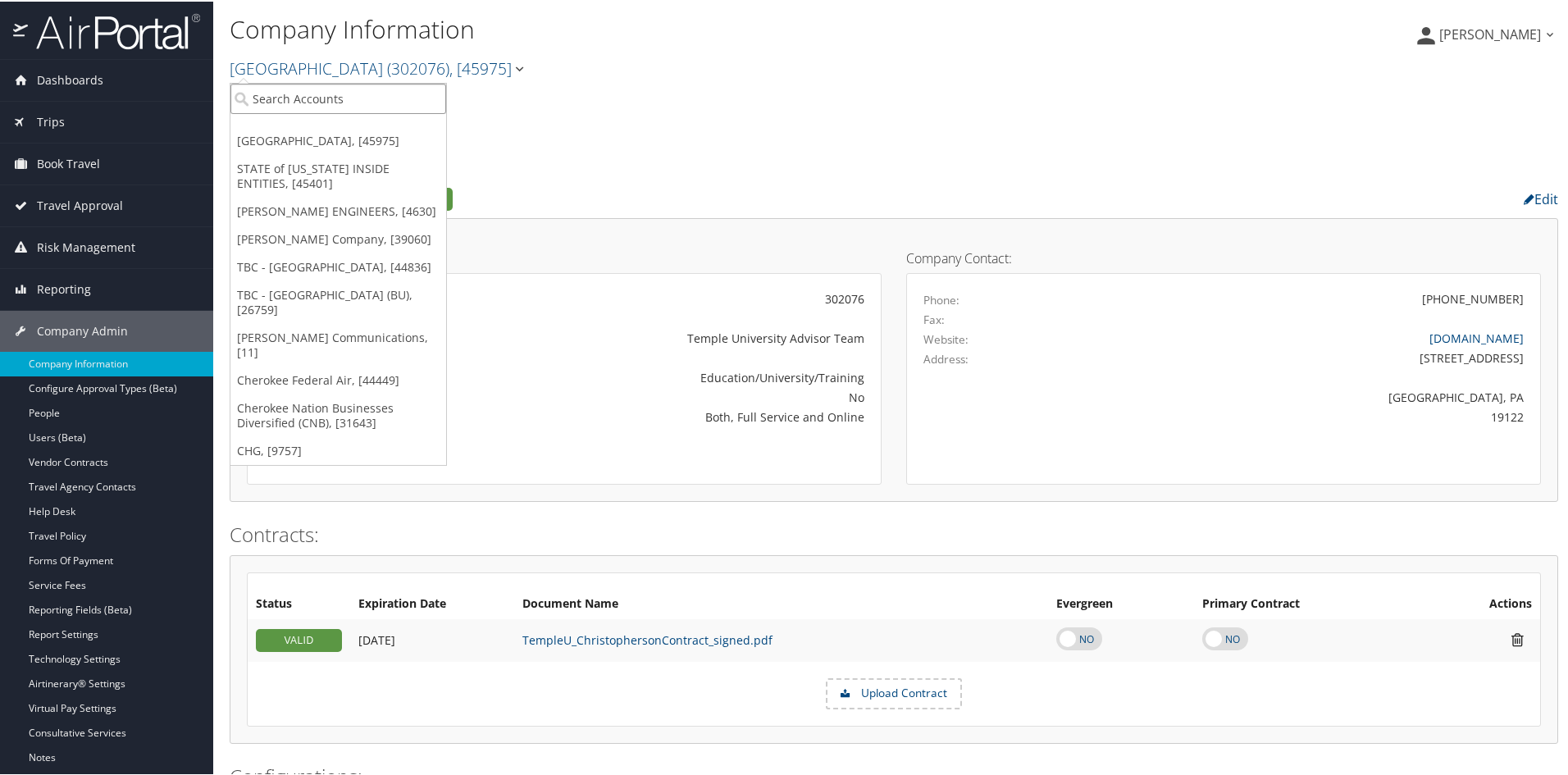click at bounding box center (338, 97) 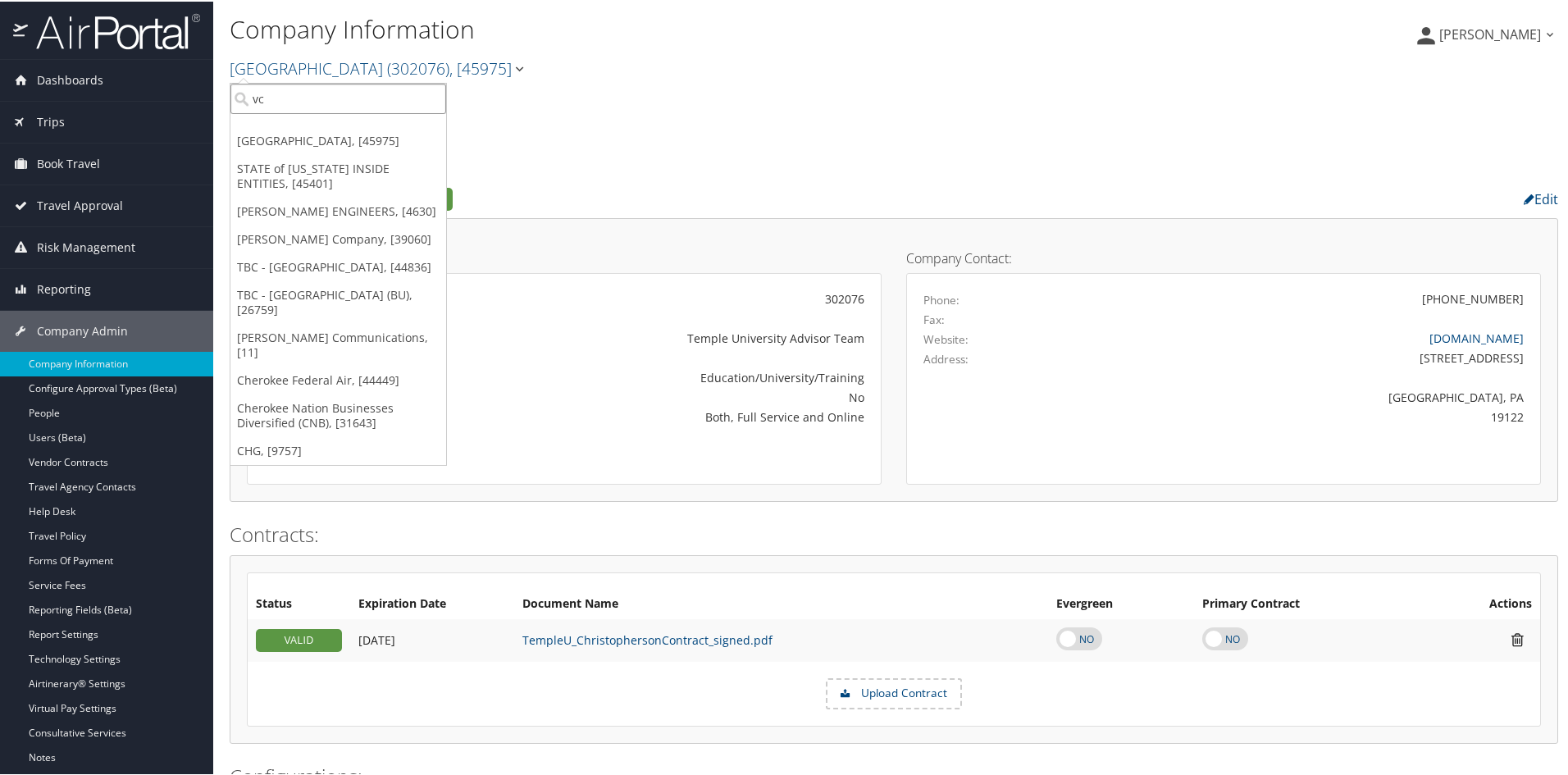 type on "vcu" 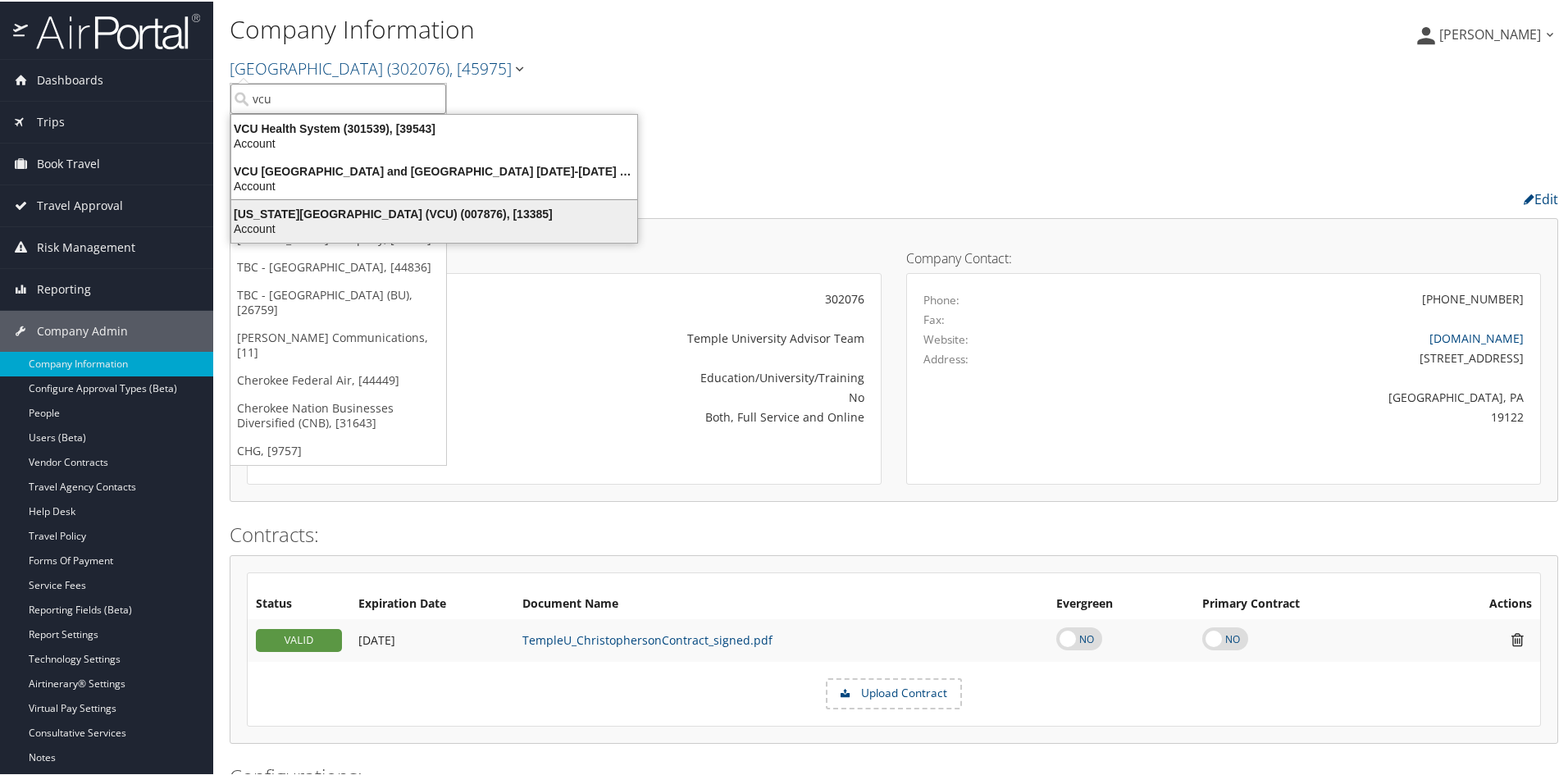 click on "Virginia Commonwealth University (VCU) (007876), [13385] Account" at bounding box center [434, 220] 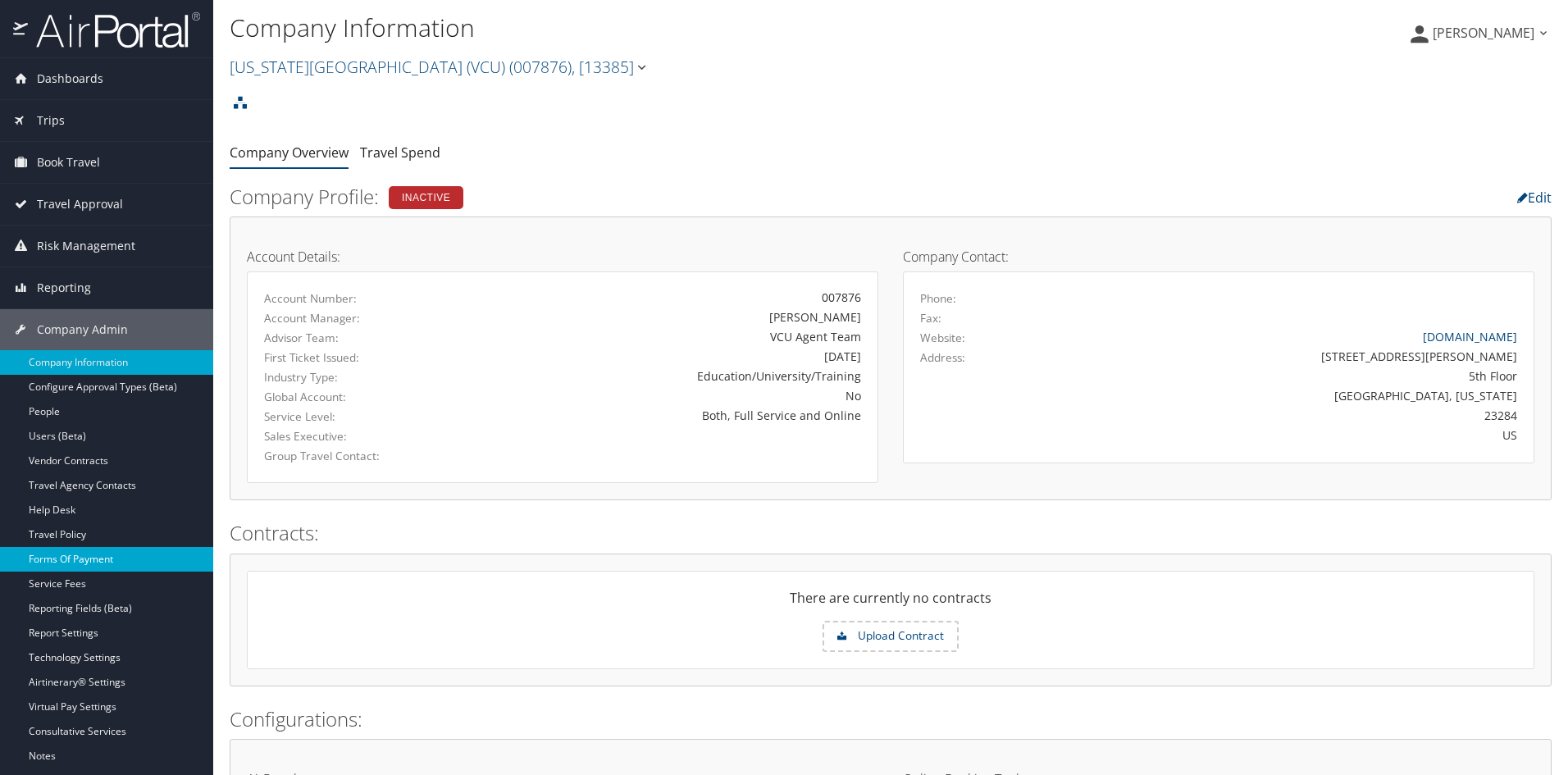 scroll, scrollTop: 0, scrollLeft: 0, axis: both 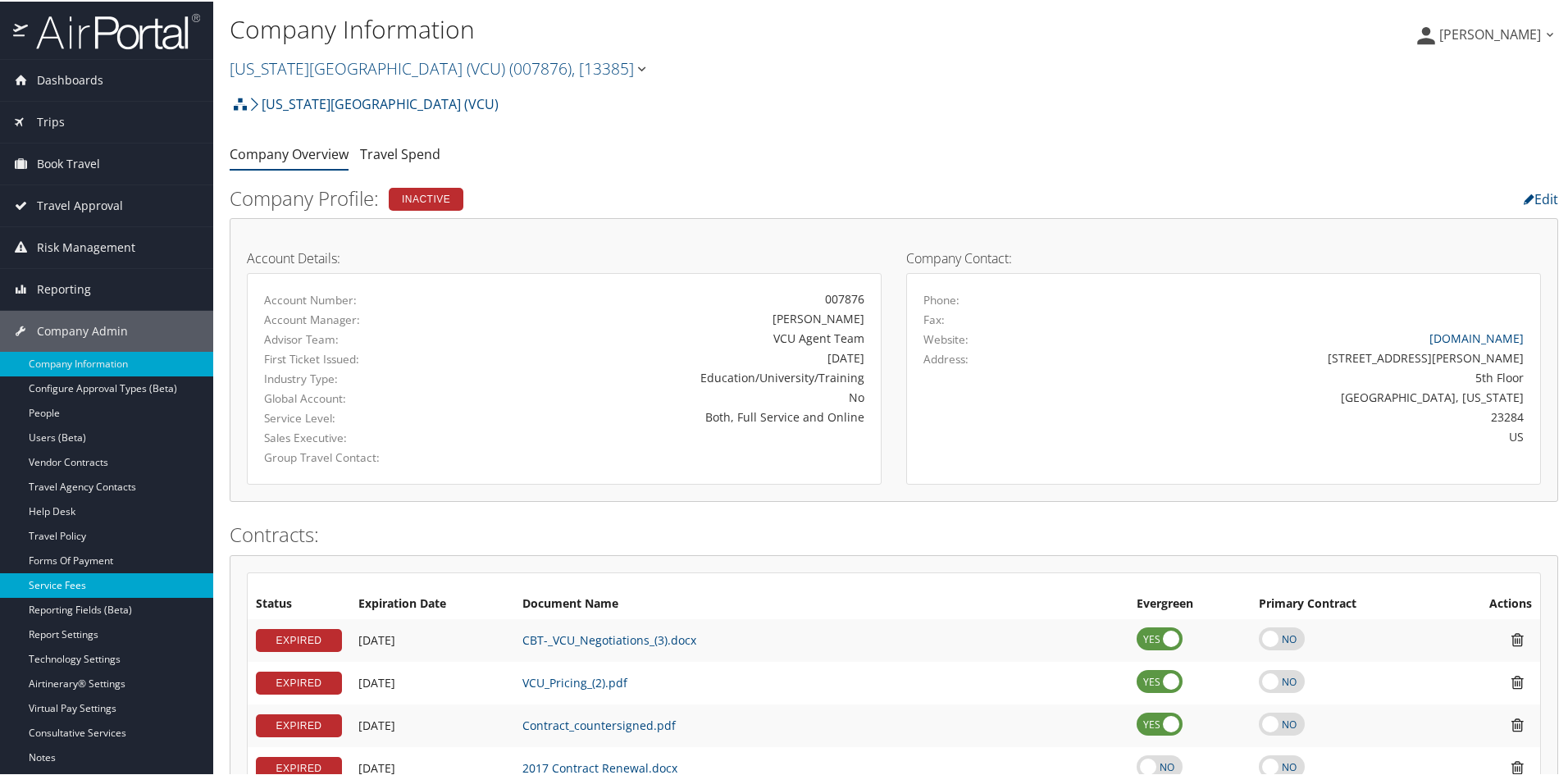 click on "Service Fees" at bounding box center (107, 584) 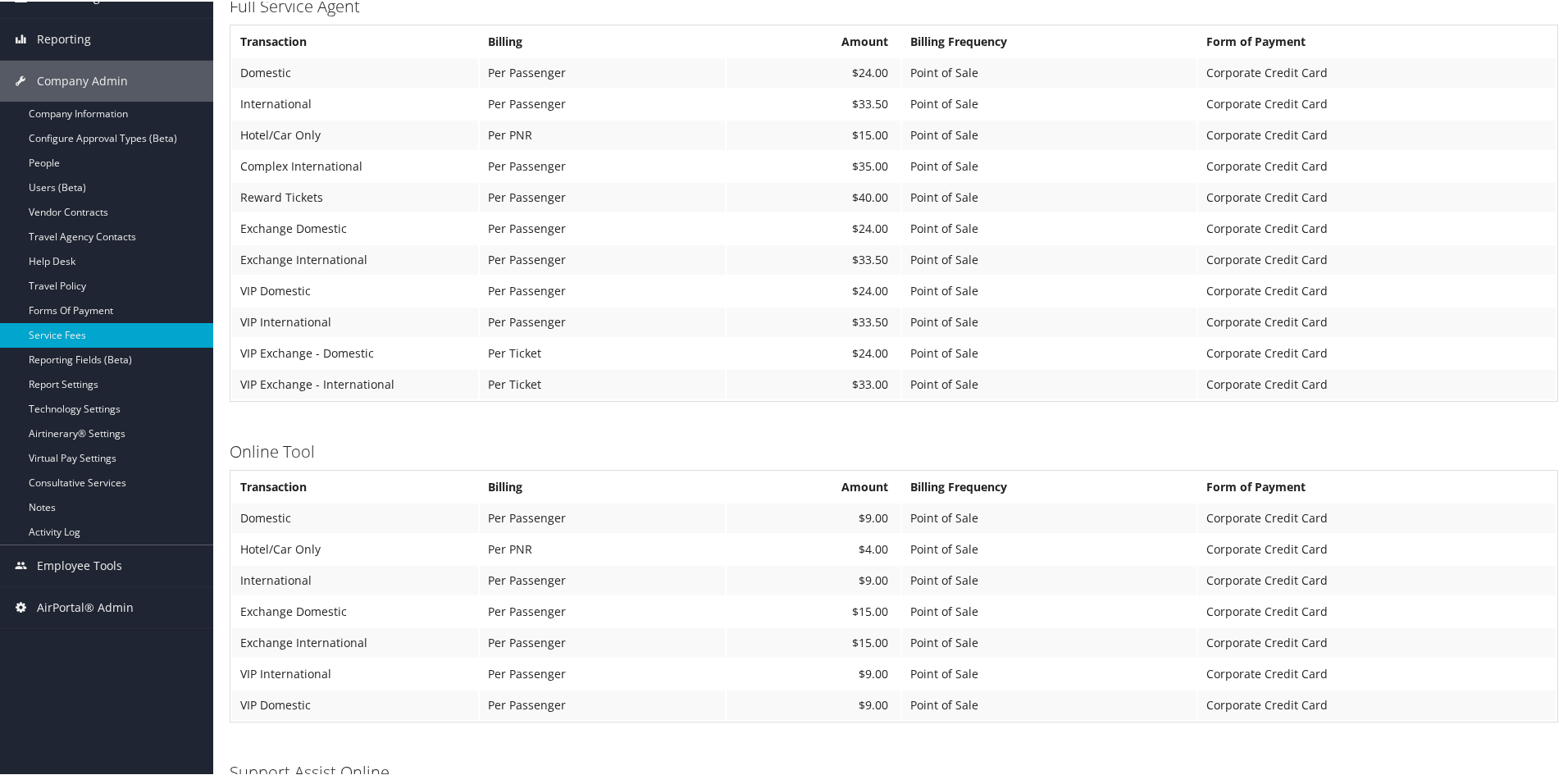 scroll, scrollTop: 0, scrollLeft: 0, axis: both 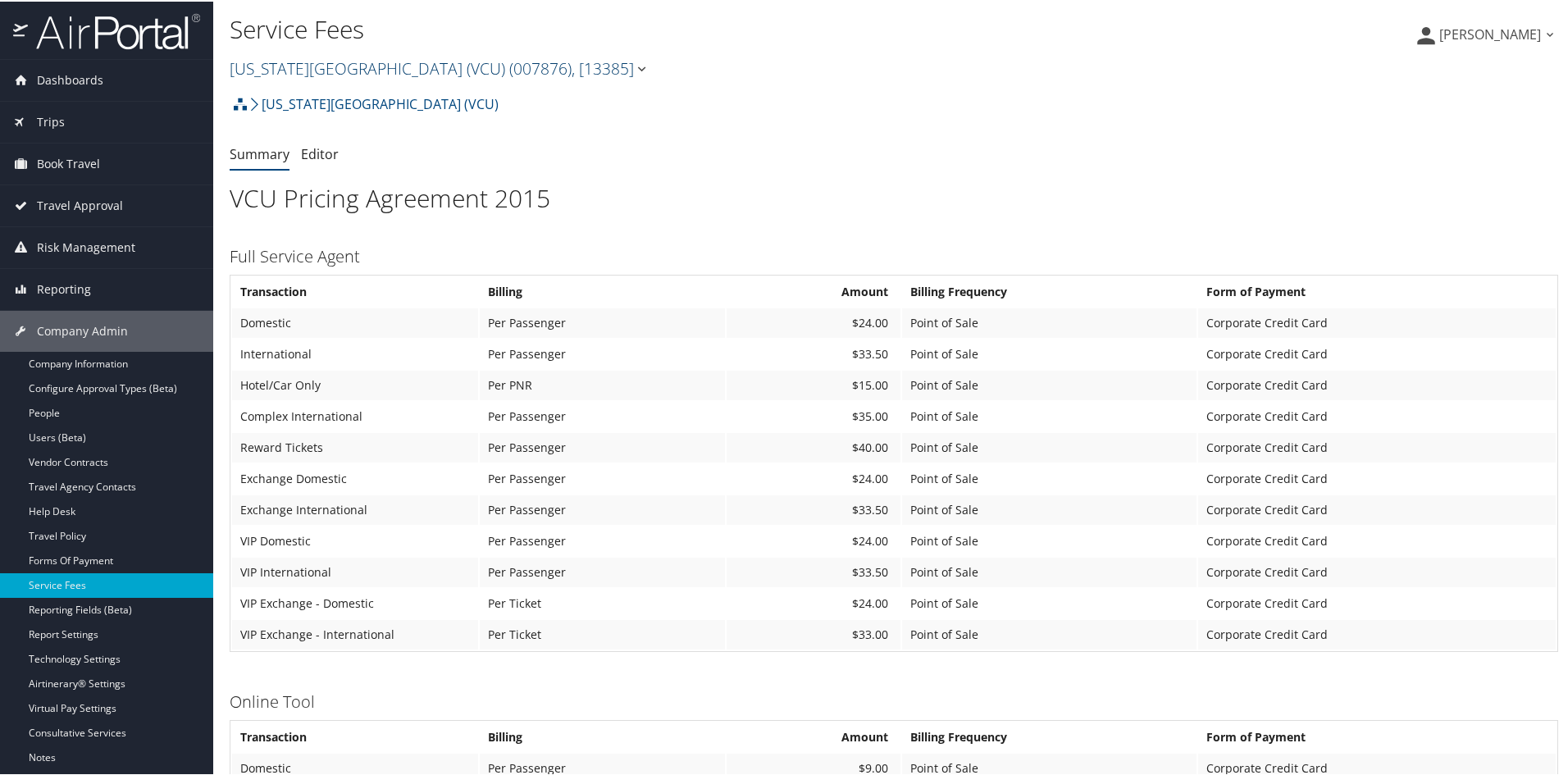 click at bounding box center (641, 67) 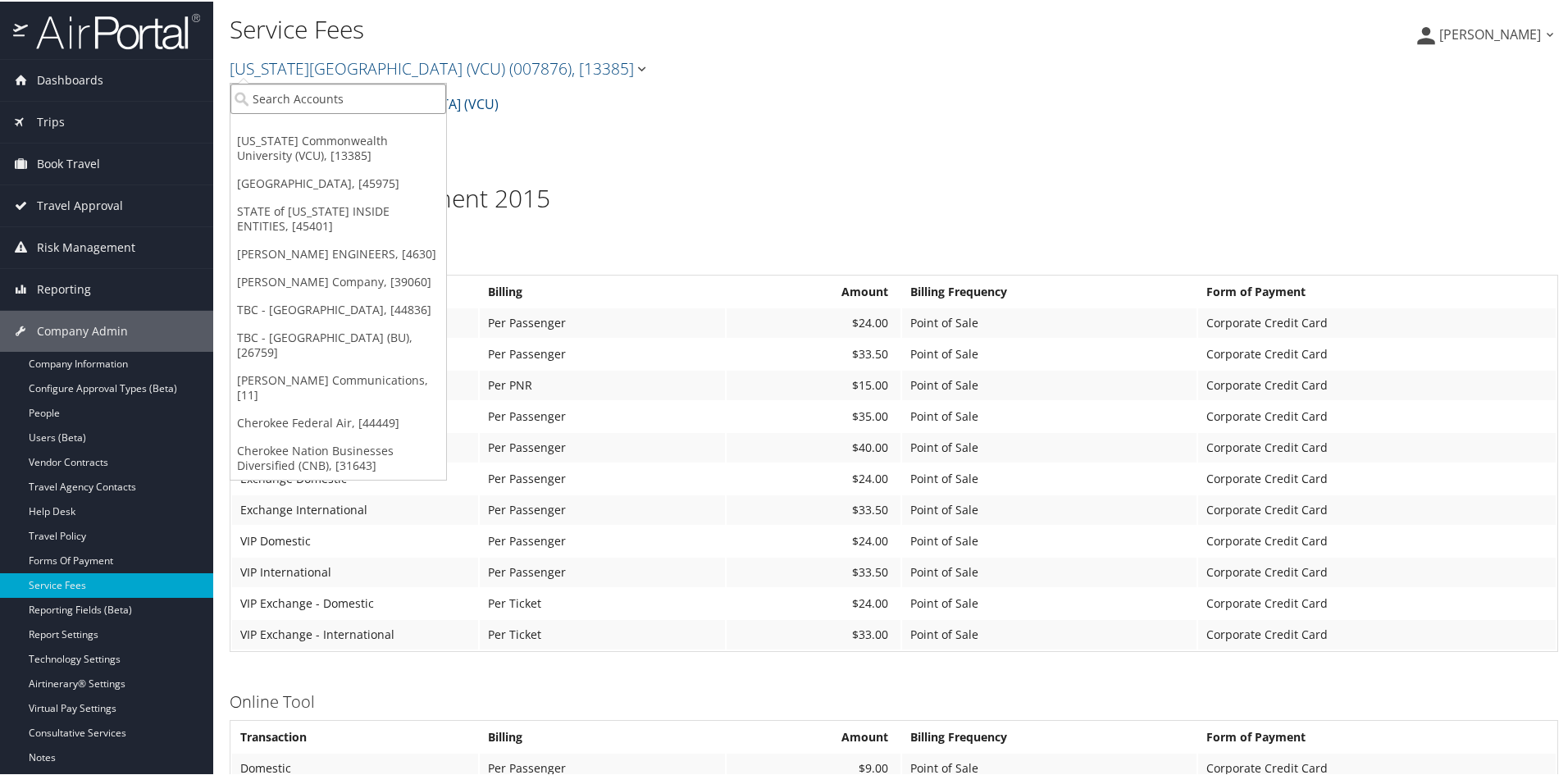 click at bounding box center (338, 97) 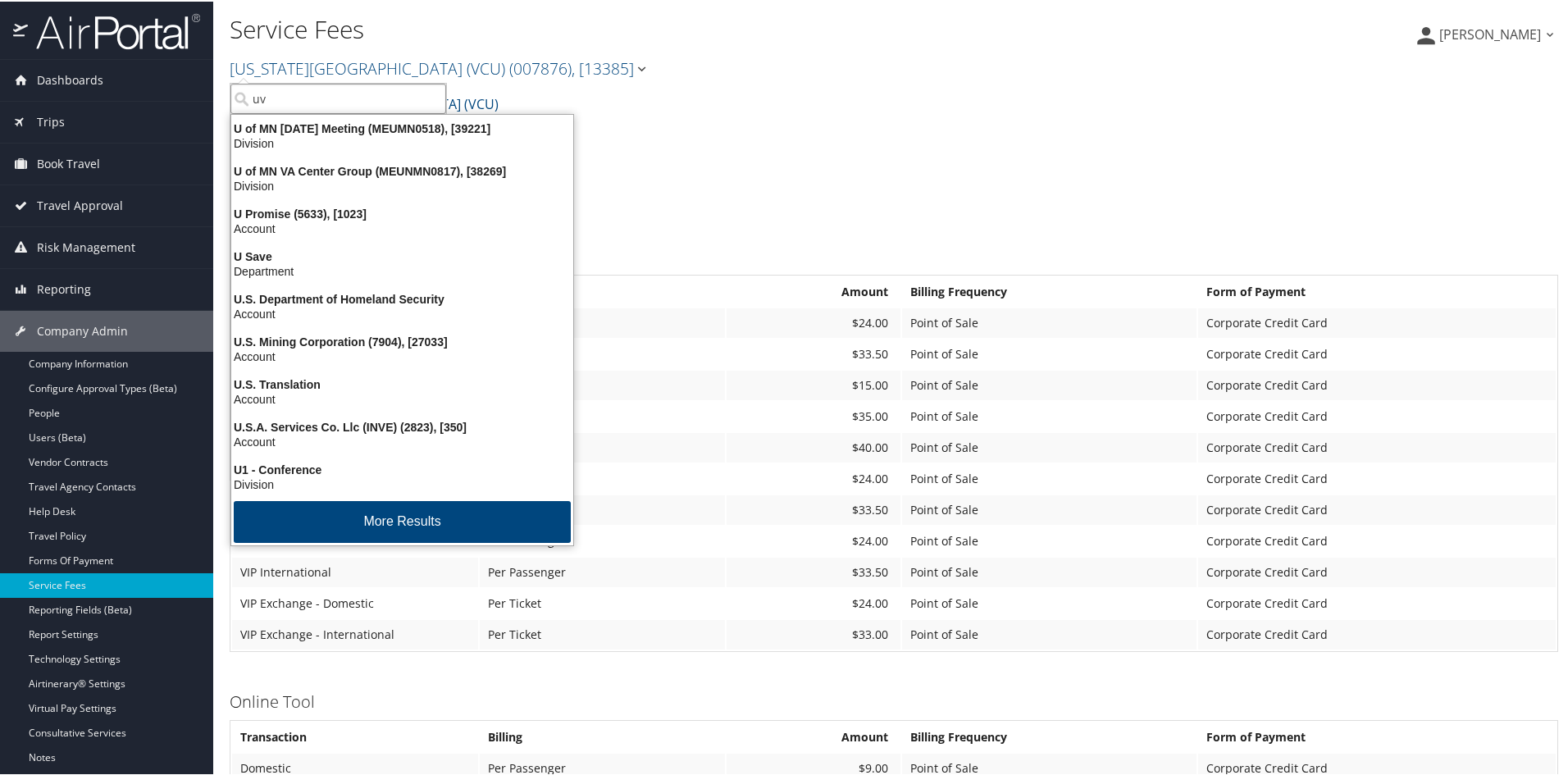 type on "uva" 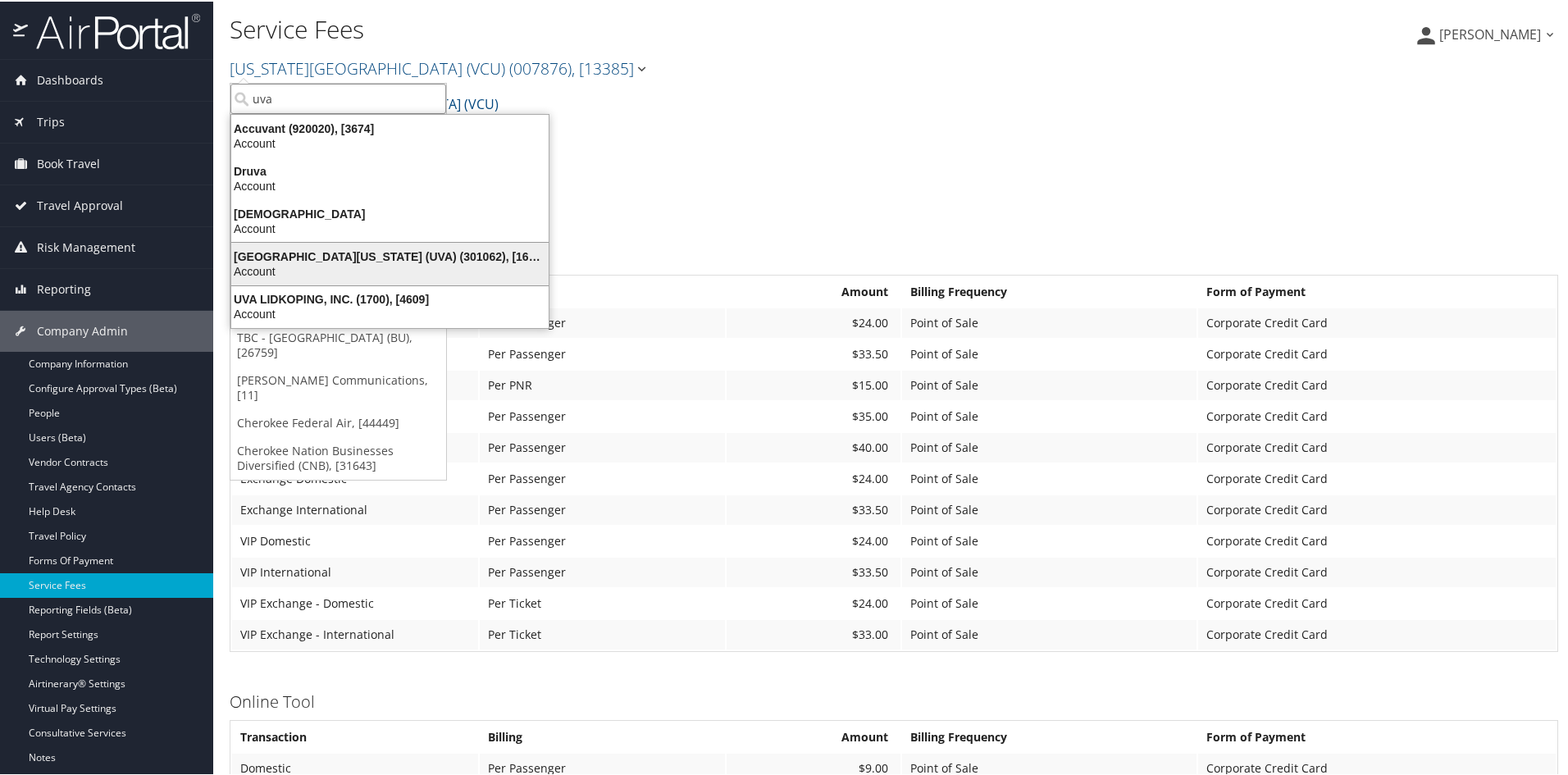 click on "University of Virginia (UVA) (301062), [16863]" at bounding box center [390, 255] 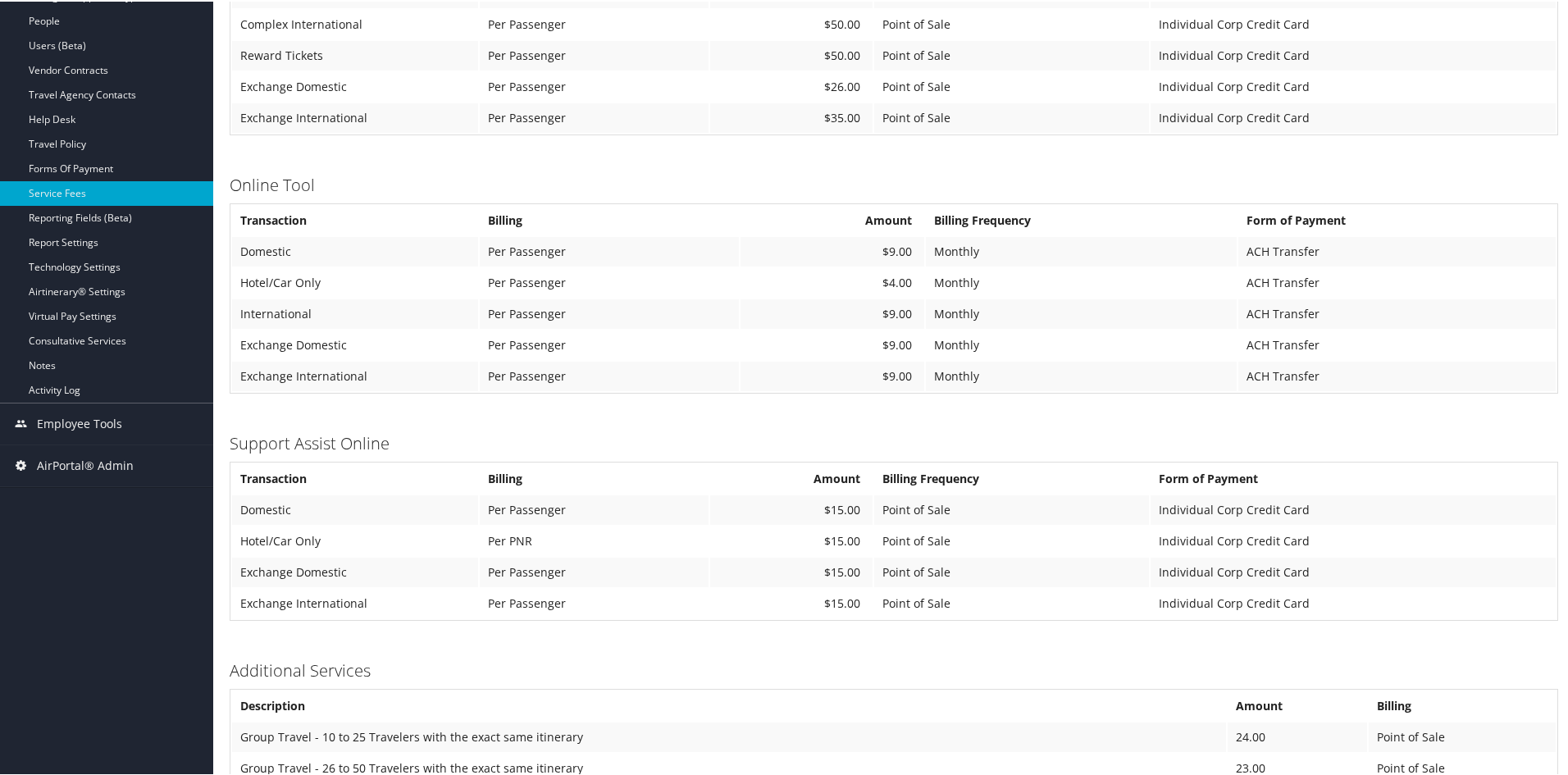 scroll, scrollTop: 573, scrollLeft: 0, axis: vertical 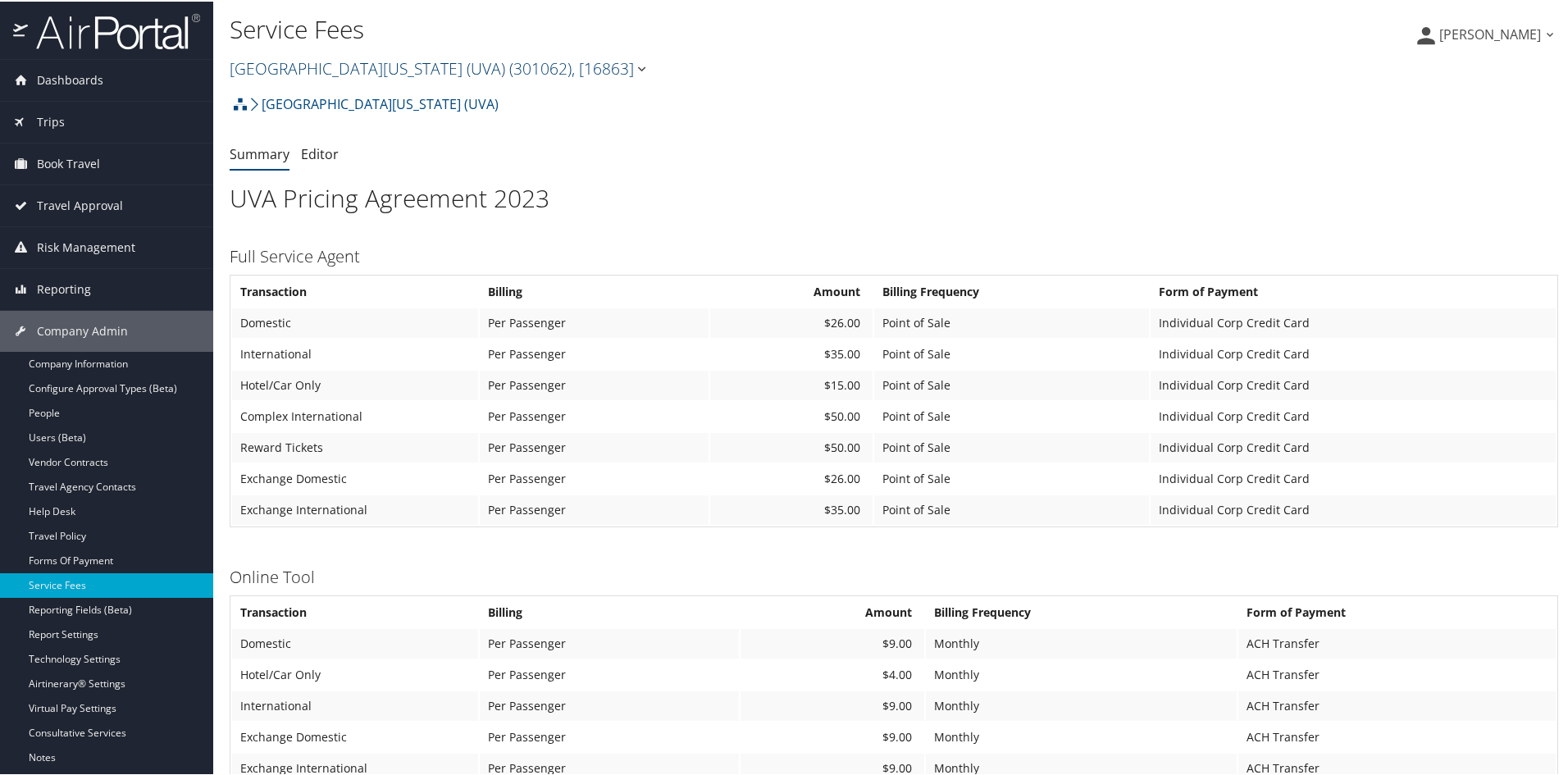 click at bounding box center [641, 67] 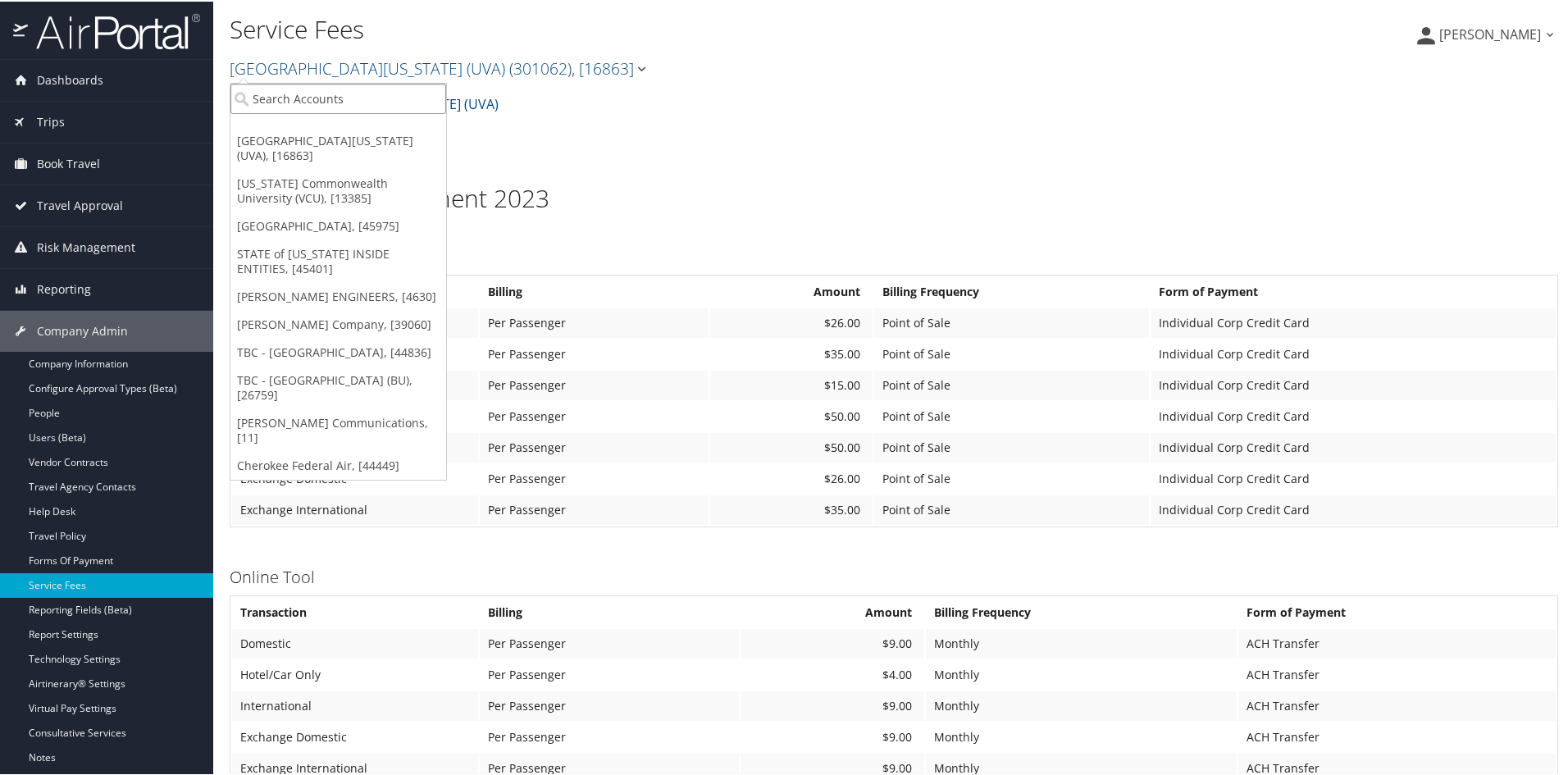 click at bounding box center (338, 97) 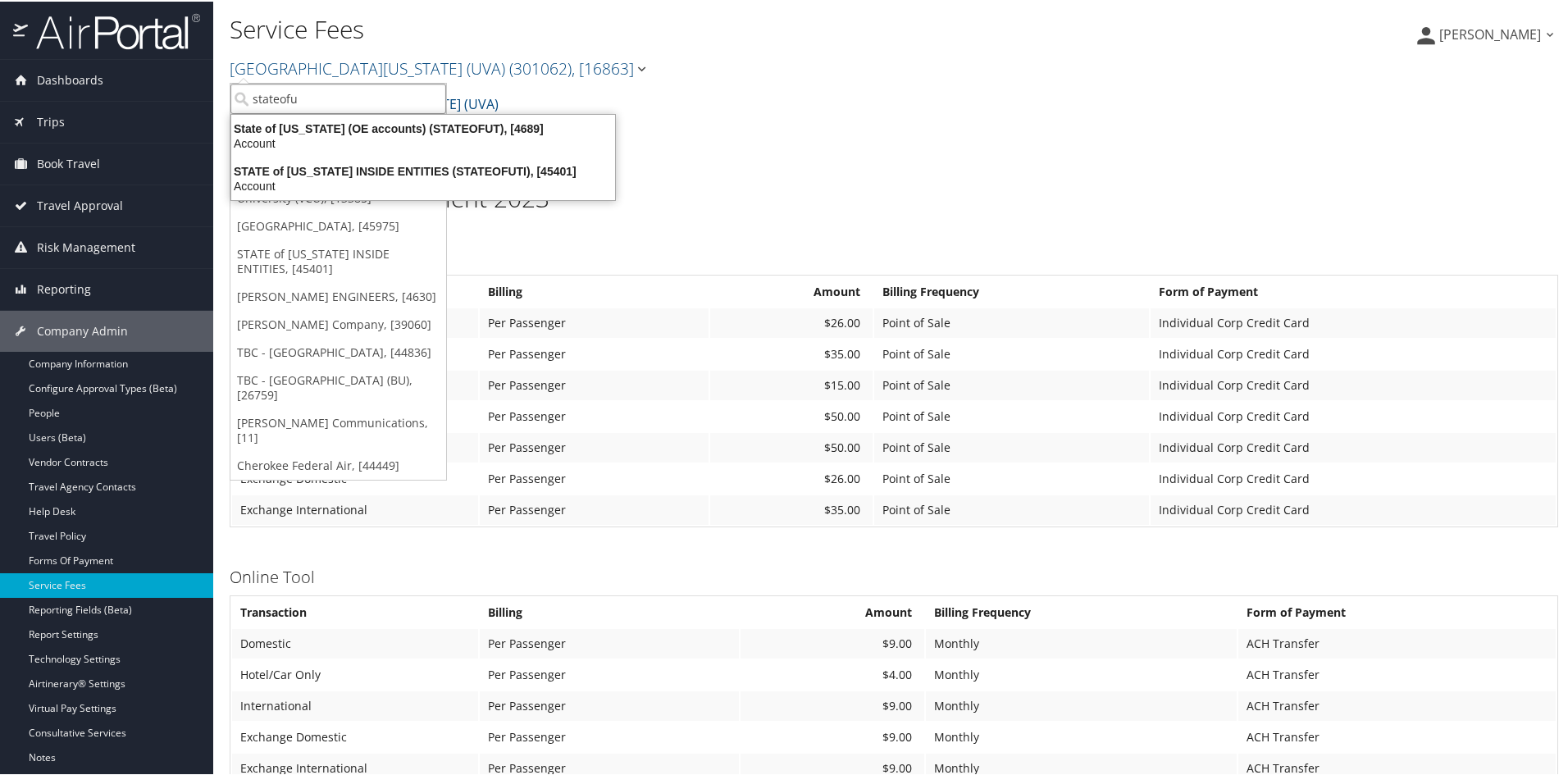 type on "stateofut" 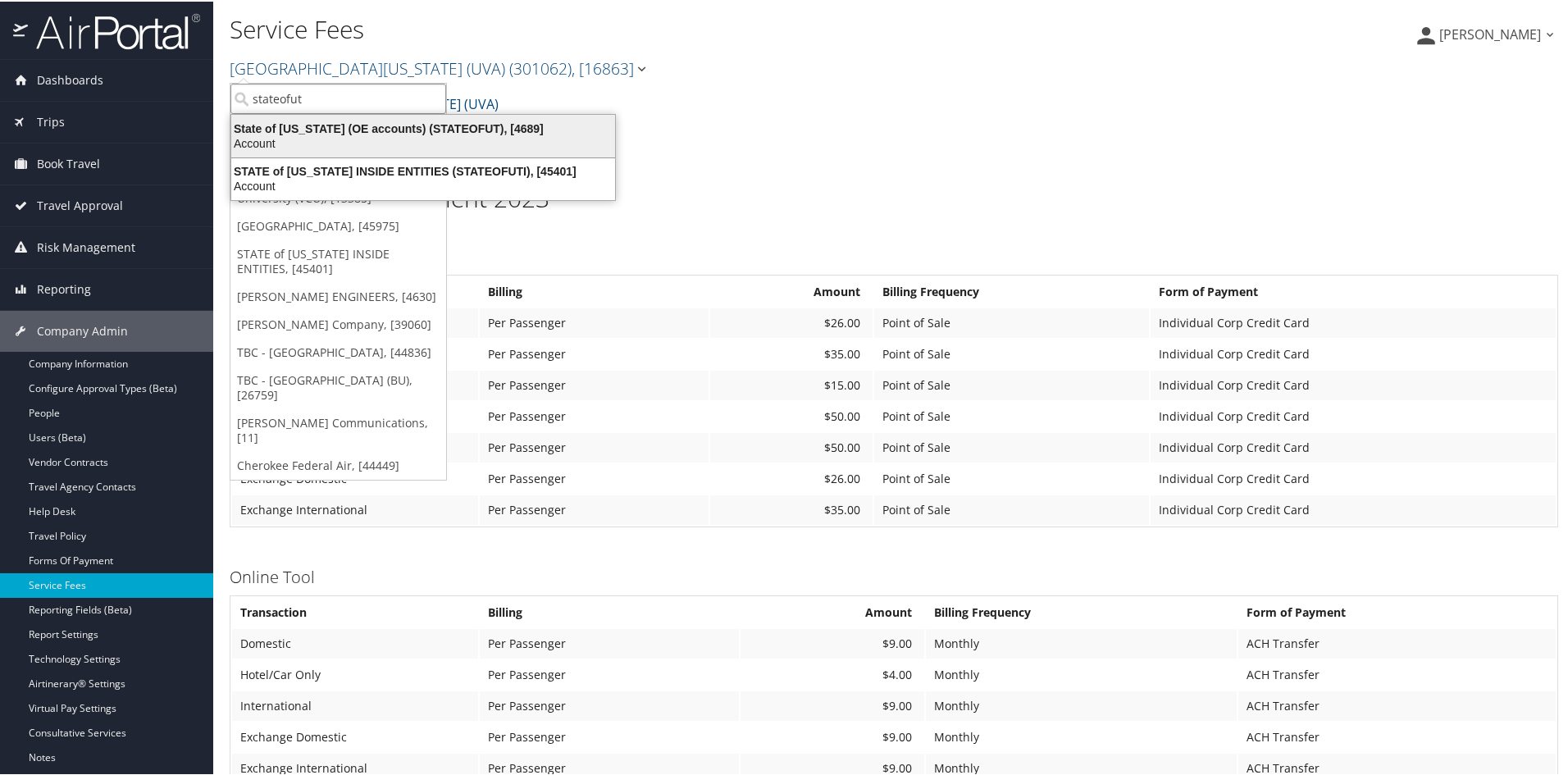 click on "Account" at bounding box center (423, 142) 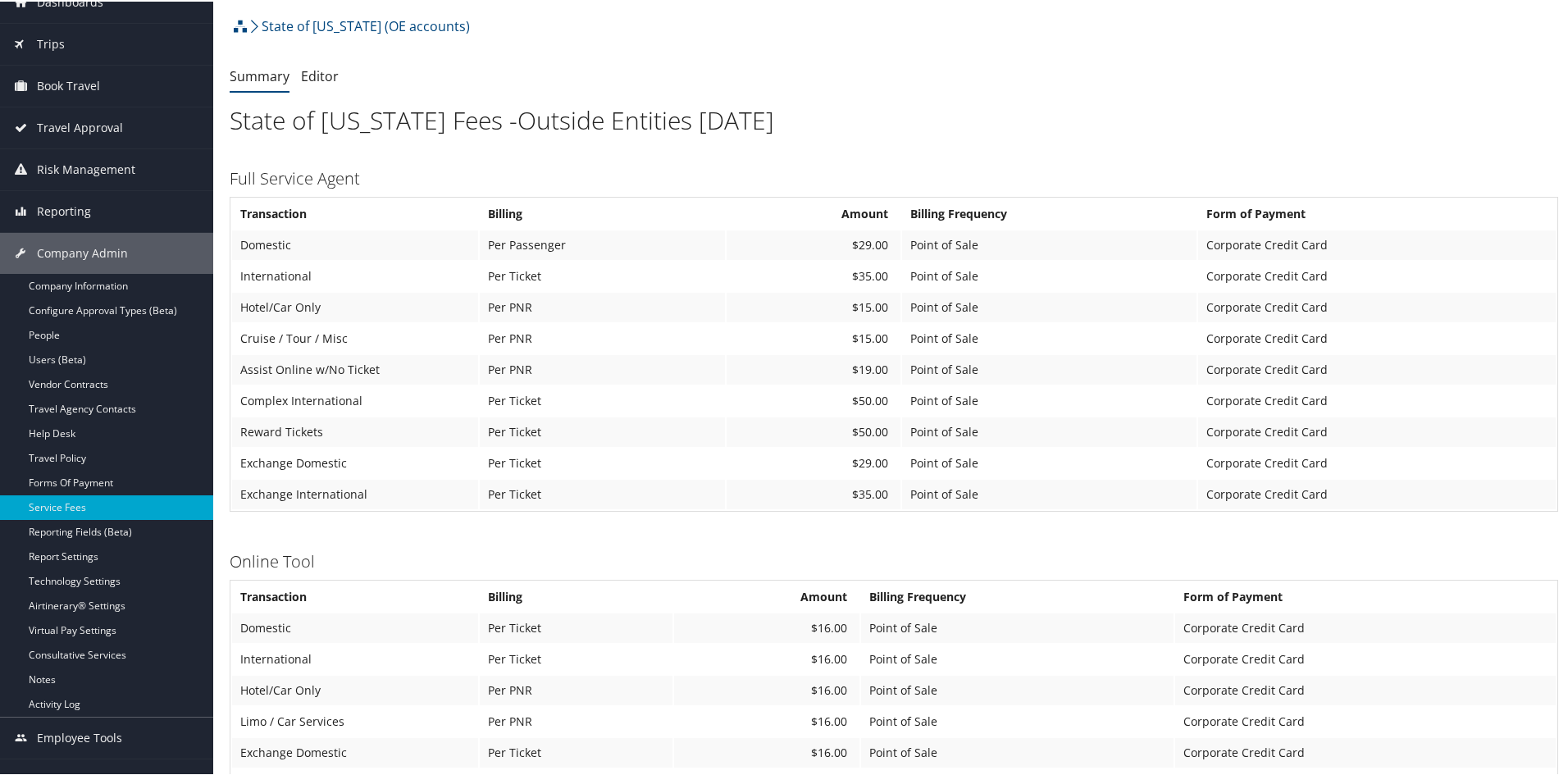 scroll, scrollTop: 0, scrollLeft: 0, axis: both 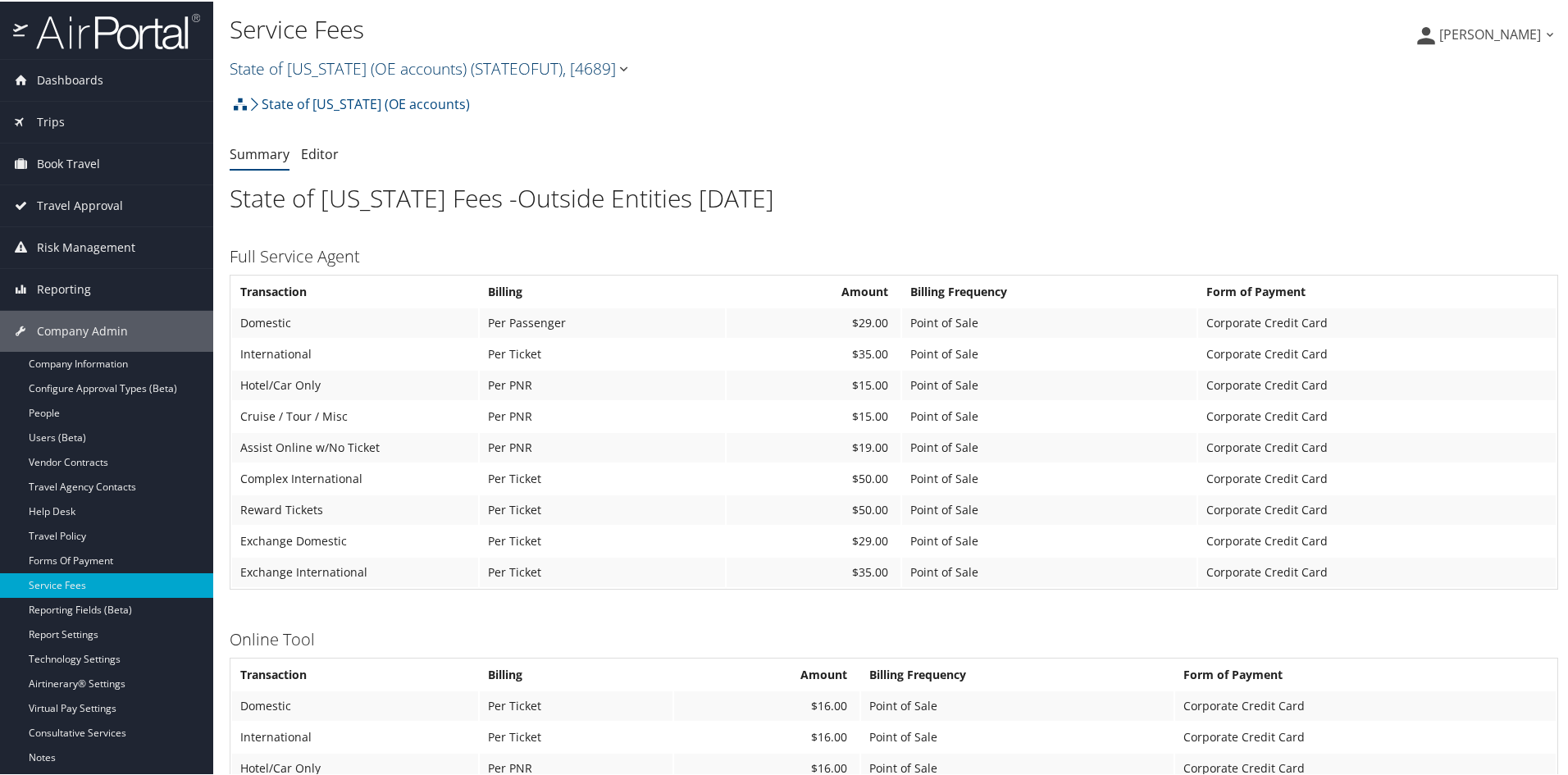 click on "State of [US_STATE] (OE accounts)   ( STATEOFUT )  , [ 4689 ]" at bounding box center (431, 66) 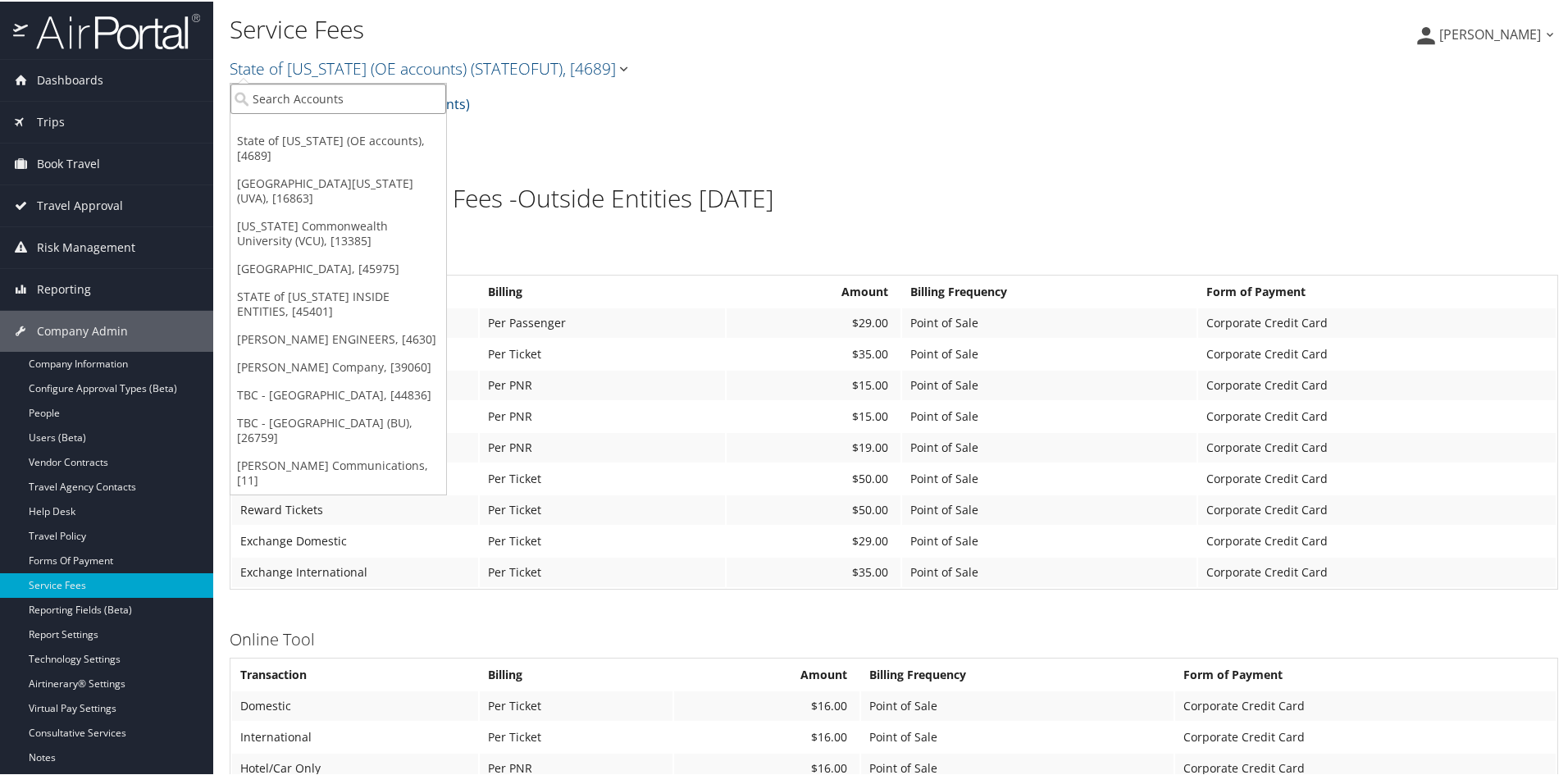 click at bounding box center [338, 97] 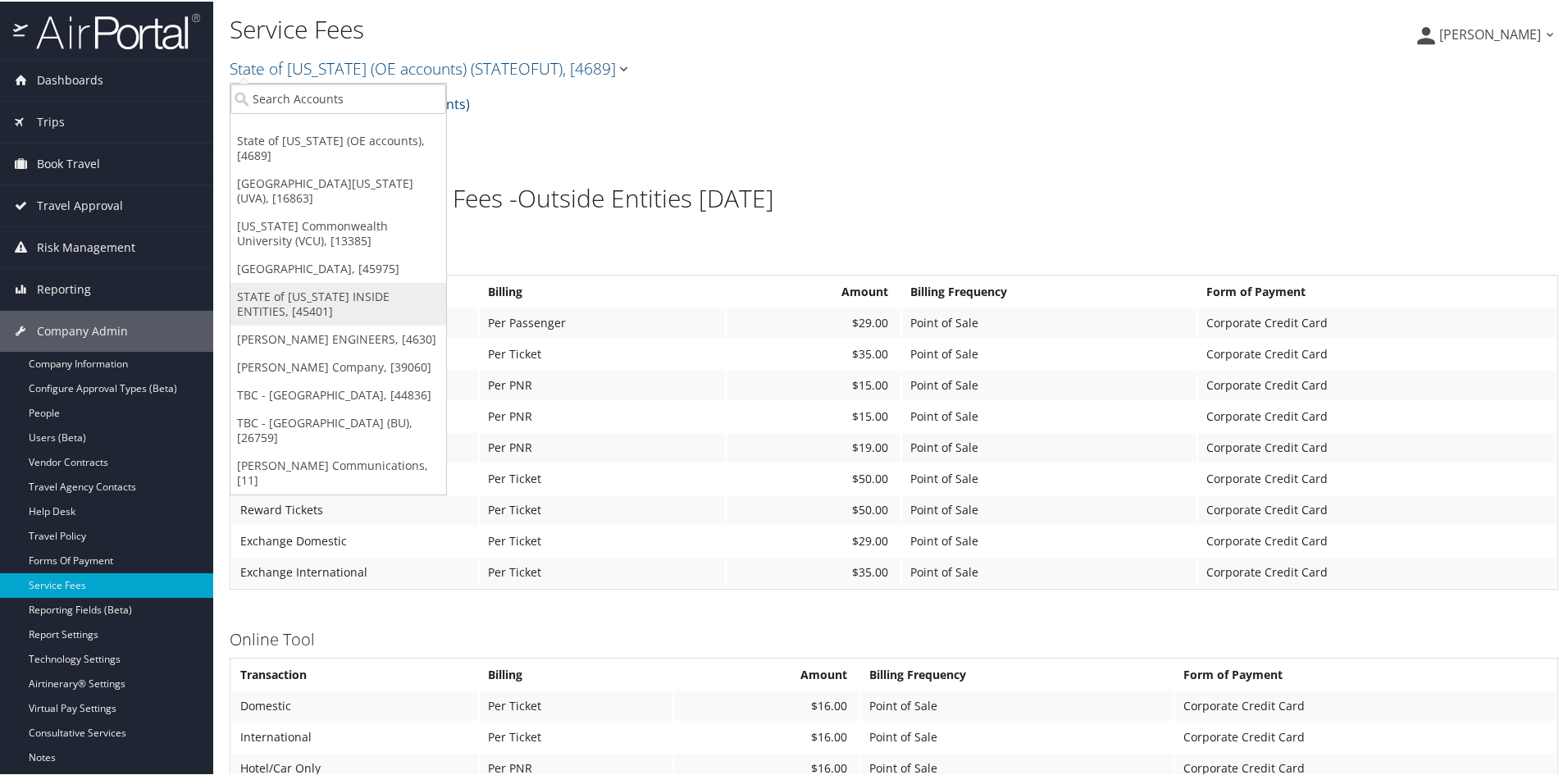 click on "STATE of [US_STATE] INSIDE ENTITIES, [45401]" at bounding box center (338, 303) 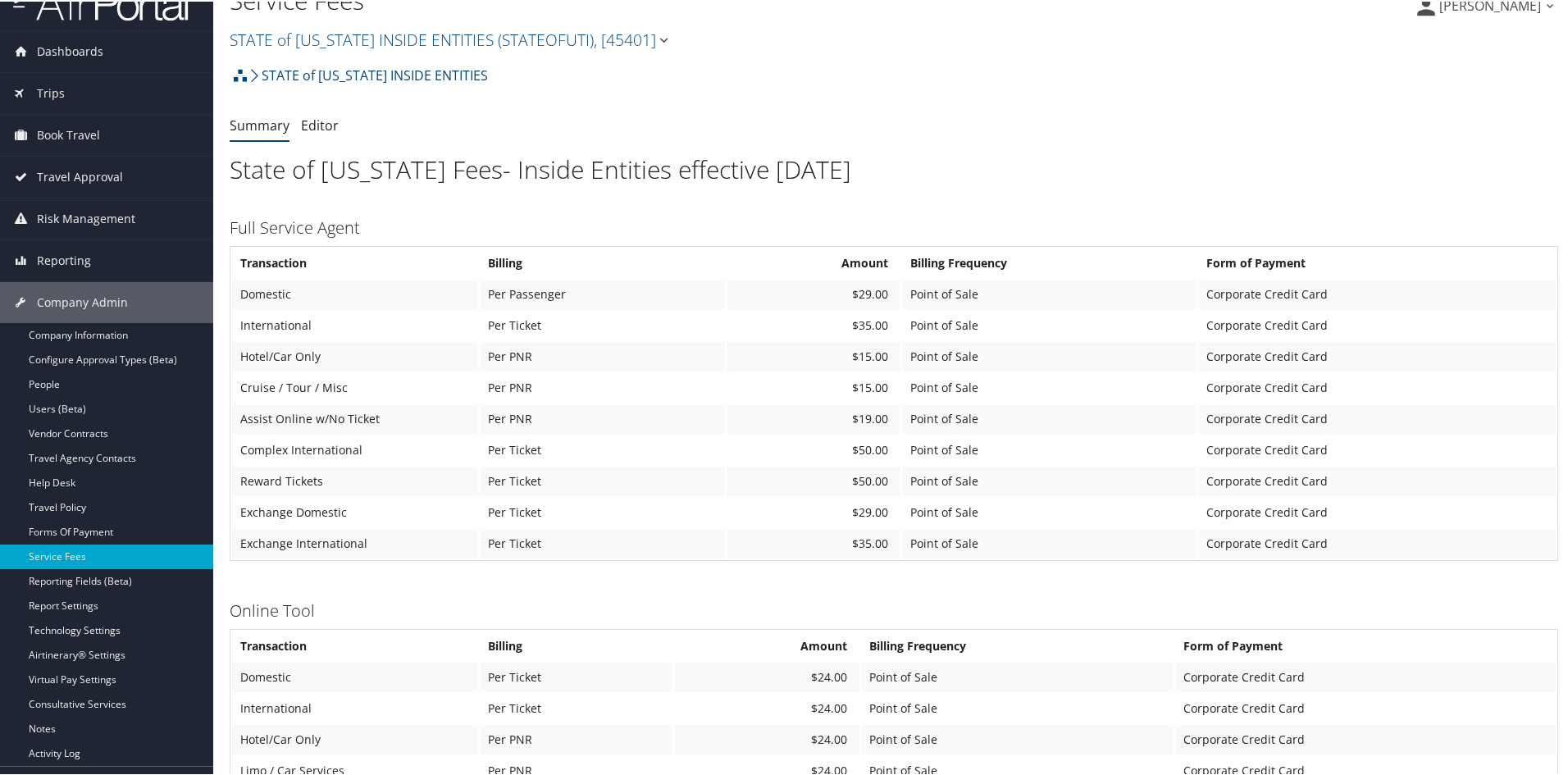scroll, scrollTop: 0, scrollLeft: 0, axis: both 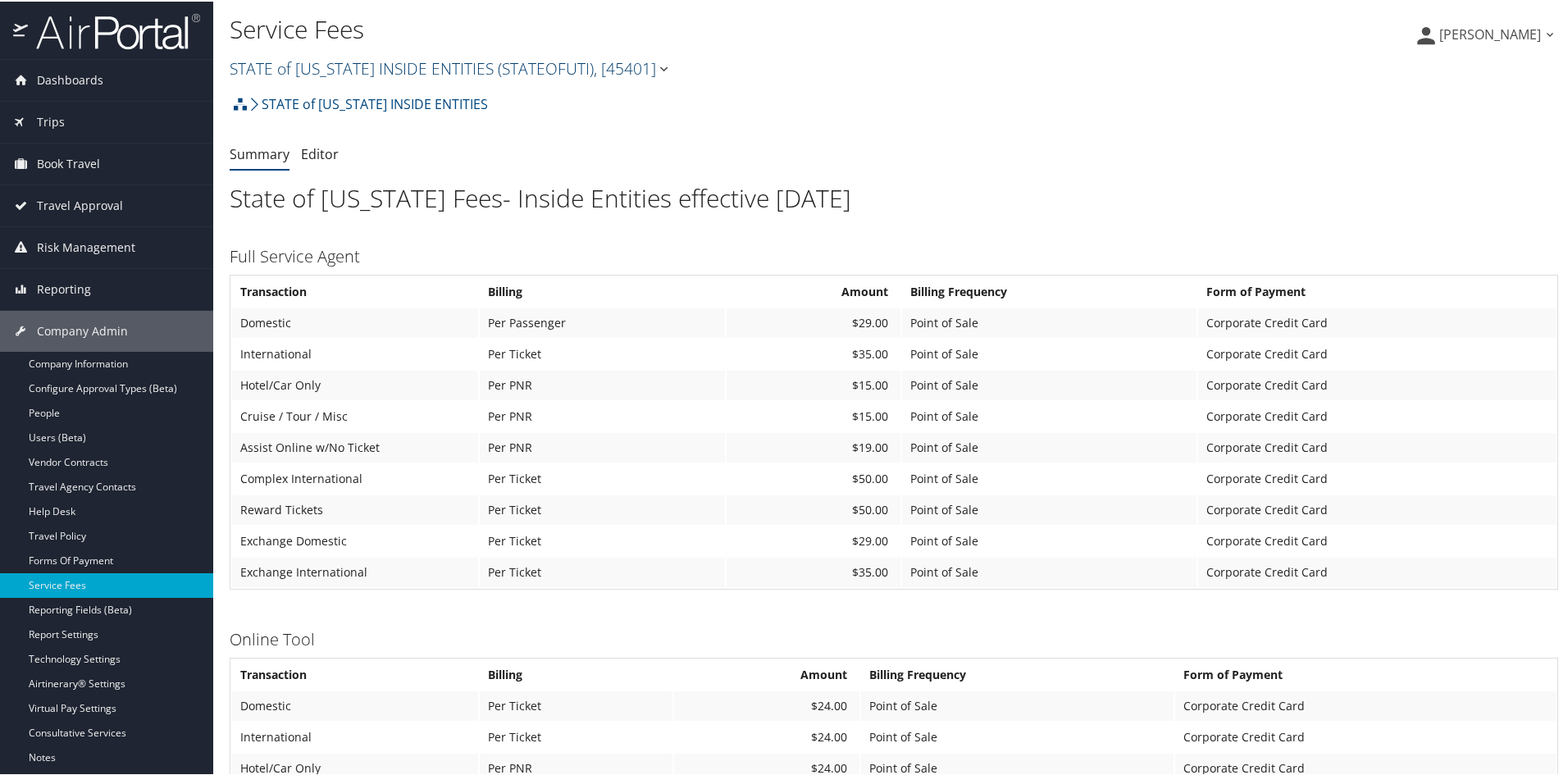 click on "STATE of [US_STATE] INSIDE ENTITIES   ( STATEOFUTI )  , [ 45401 ]" at bounding box center [450, 66] 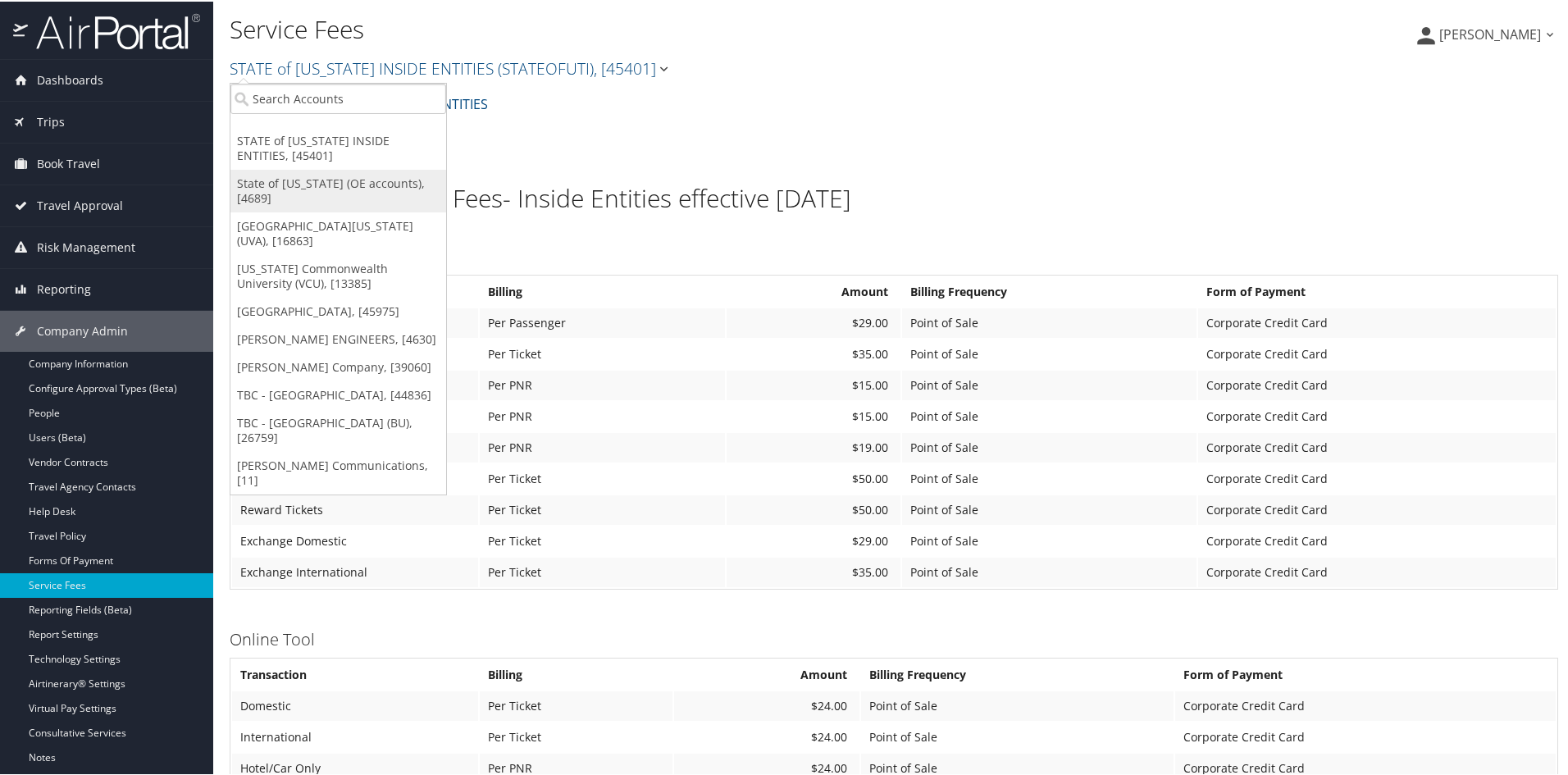 click on "State of [US_STATE] (OE accounts), [4689]" at bounding box center (338, 189) 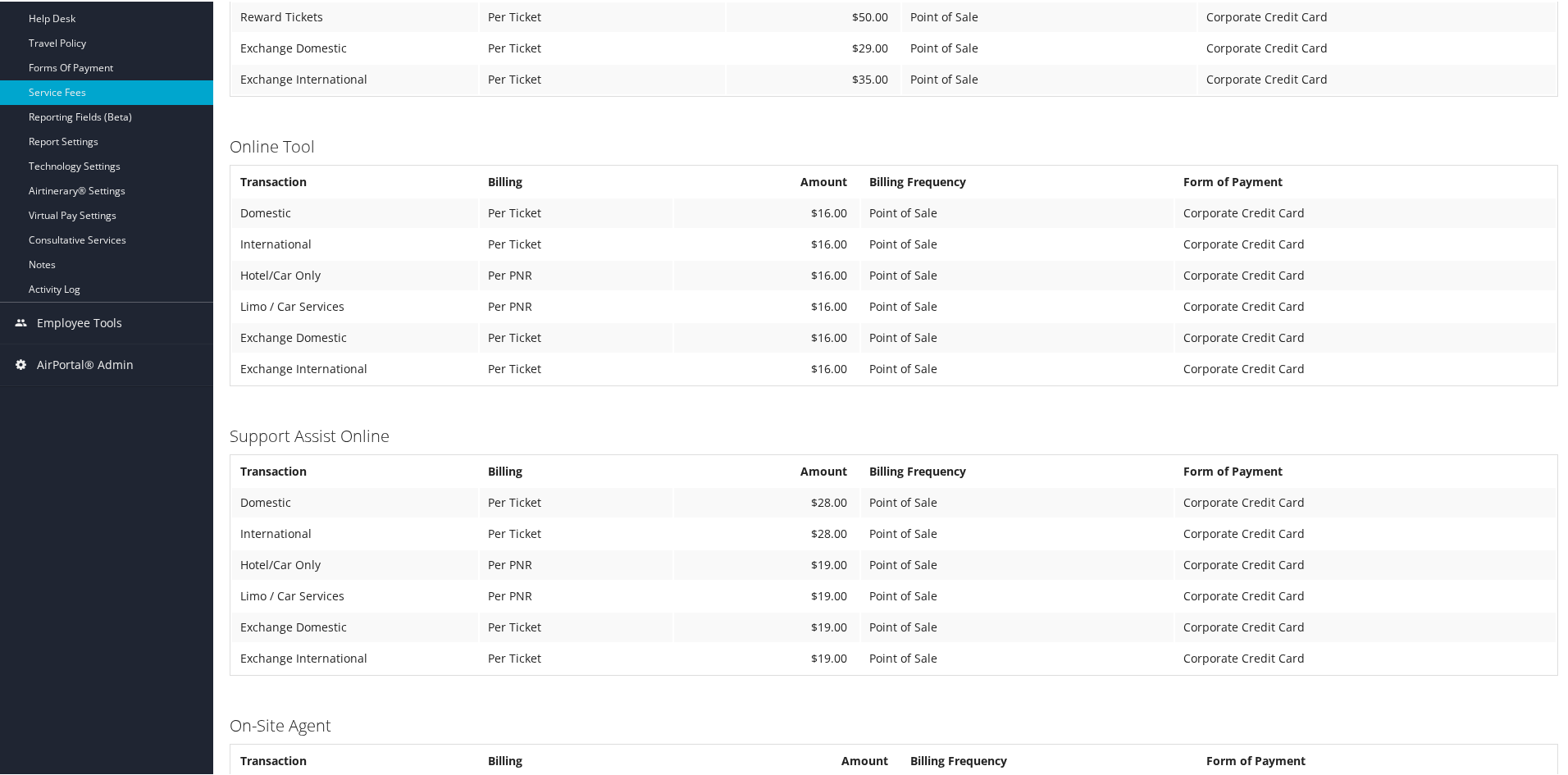 scroll, scrollTop: 492, scrollLeft: 0, axis: vertical 